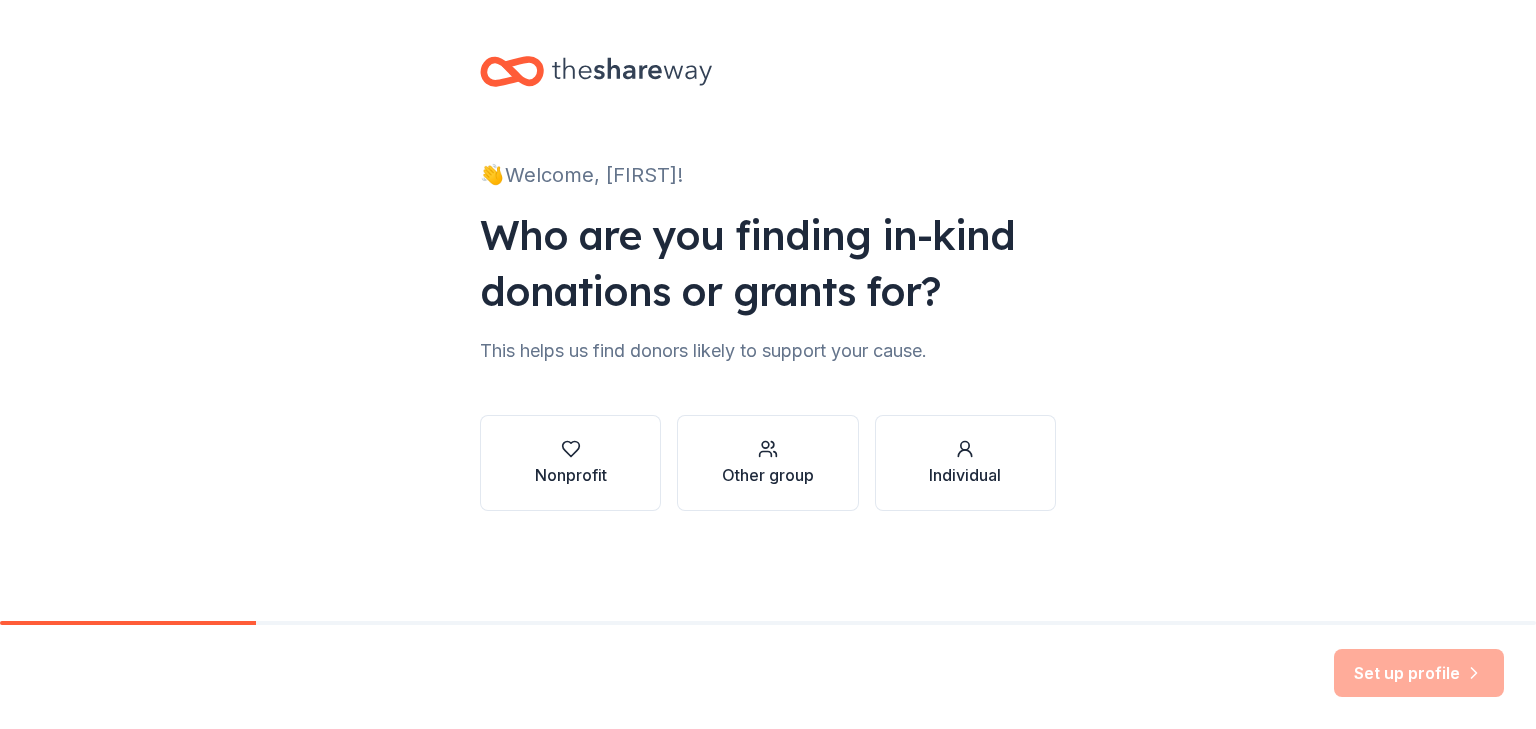 scroll, scrollTop: 0, scrollLeft: 0, axis: both 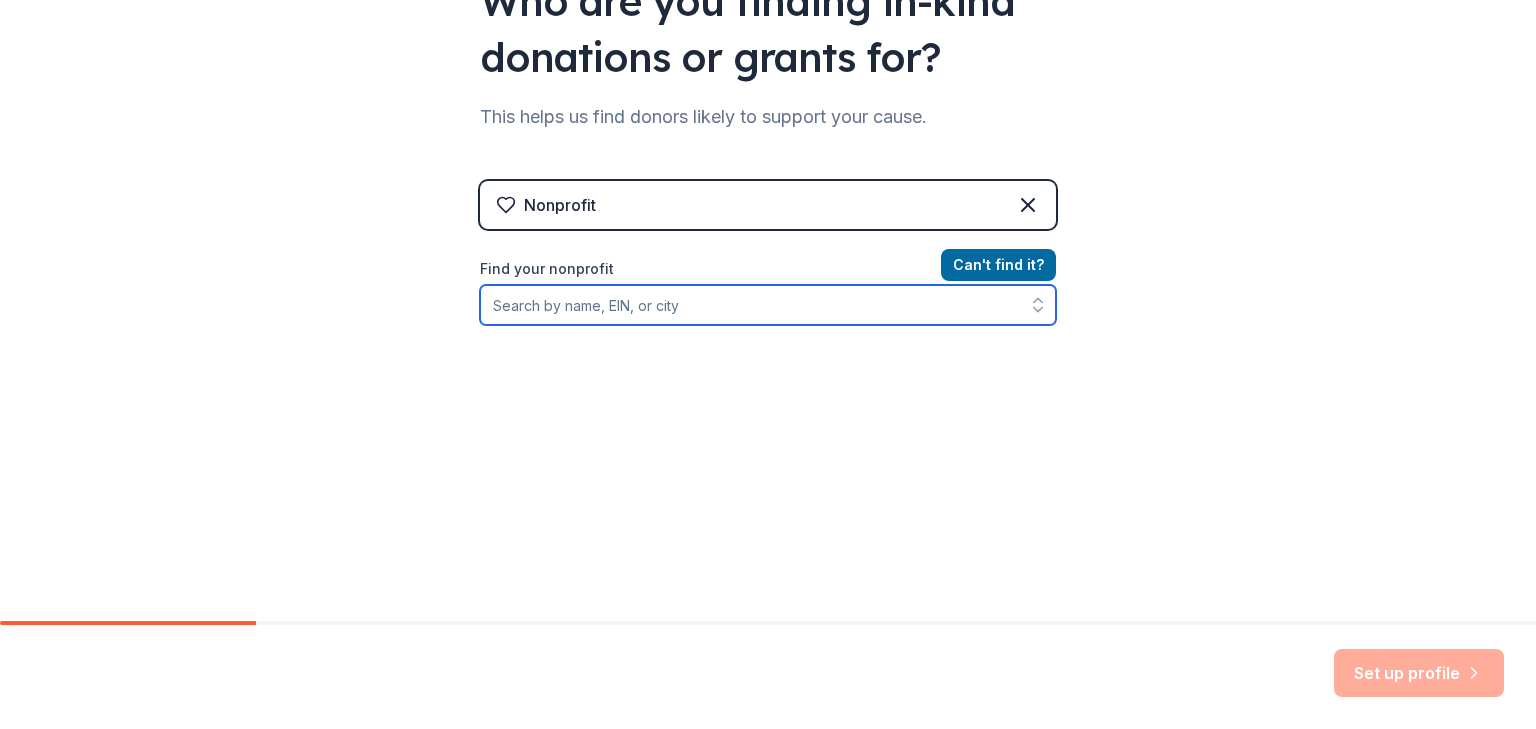 click on "Find your nonprofit" at bounding box center (768, 305) 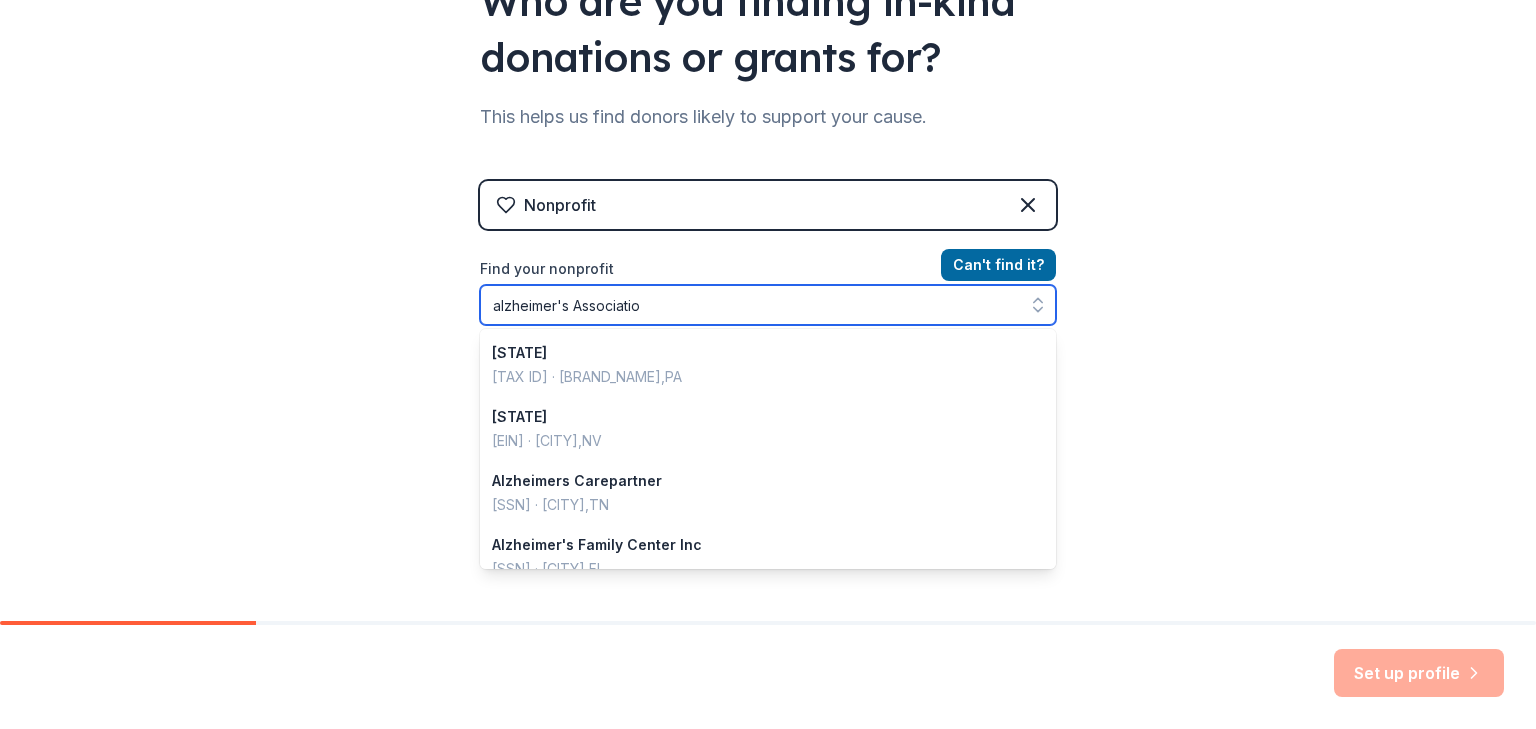 type on "alzheimer's Association" 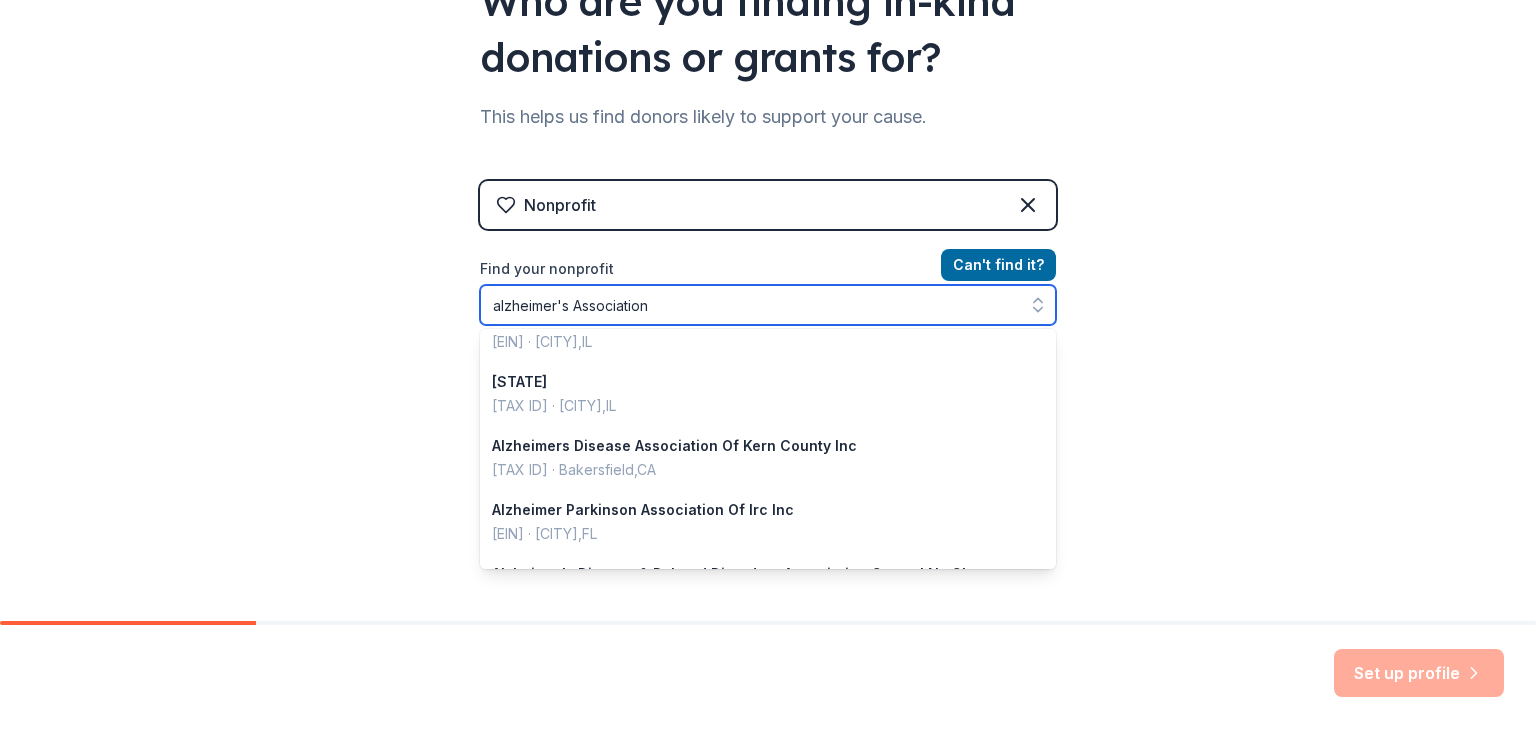 scroll, scrollTop: 640, scrollLeft: 0, axis: vertical 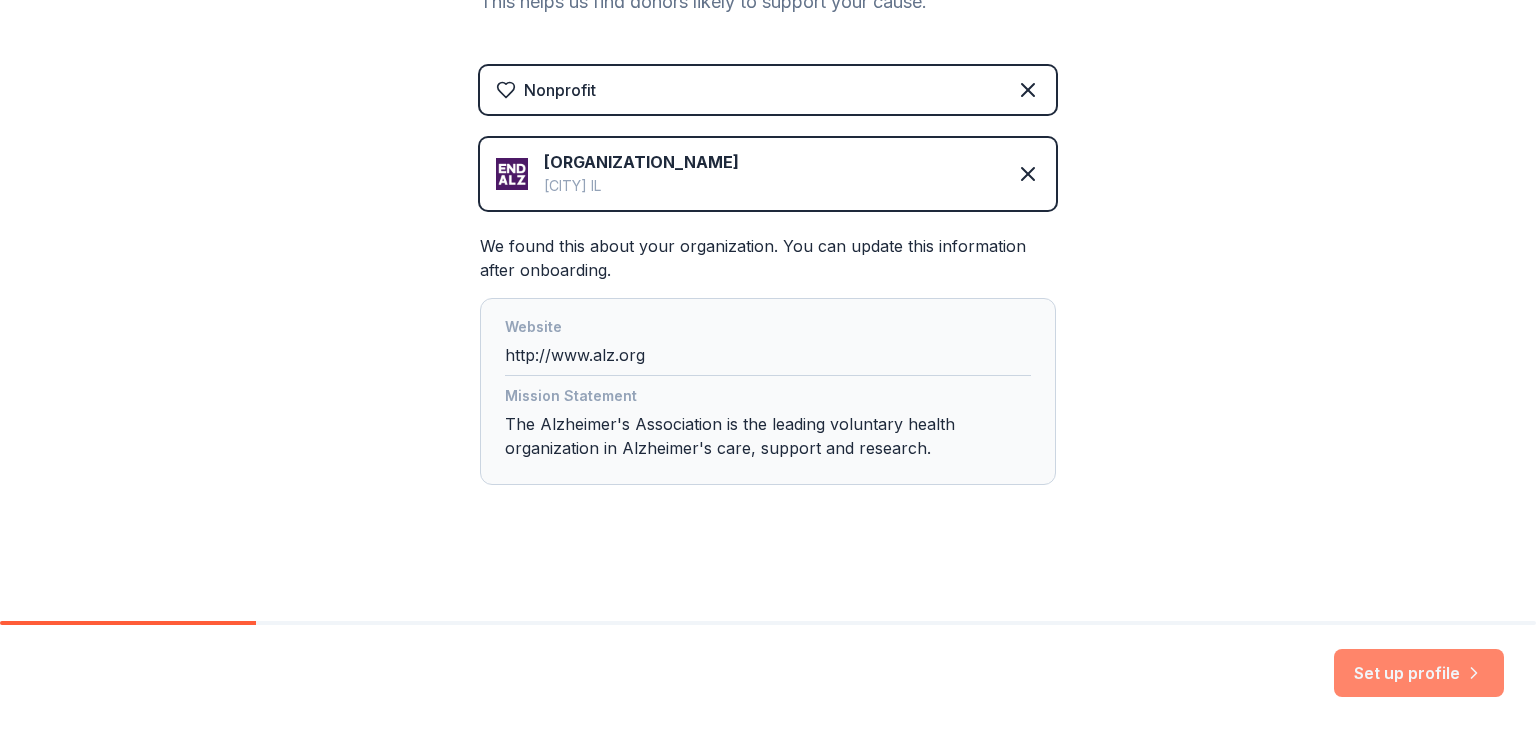 click on "Set up profile" at bounding box center [1419, 673] 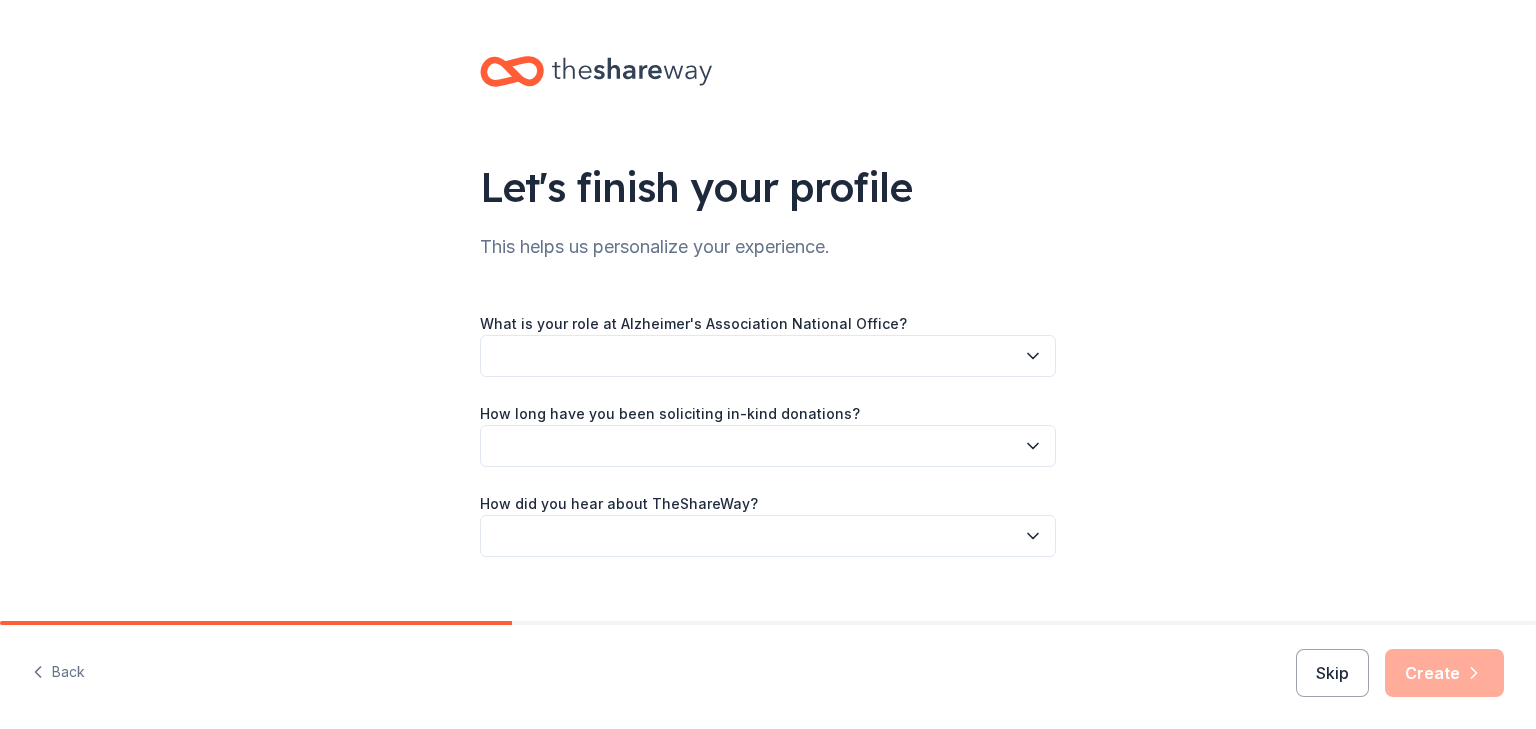 click at bounding box center (768, 356) 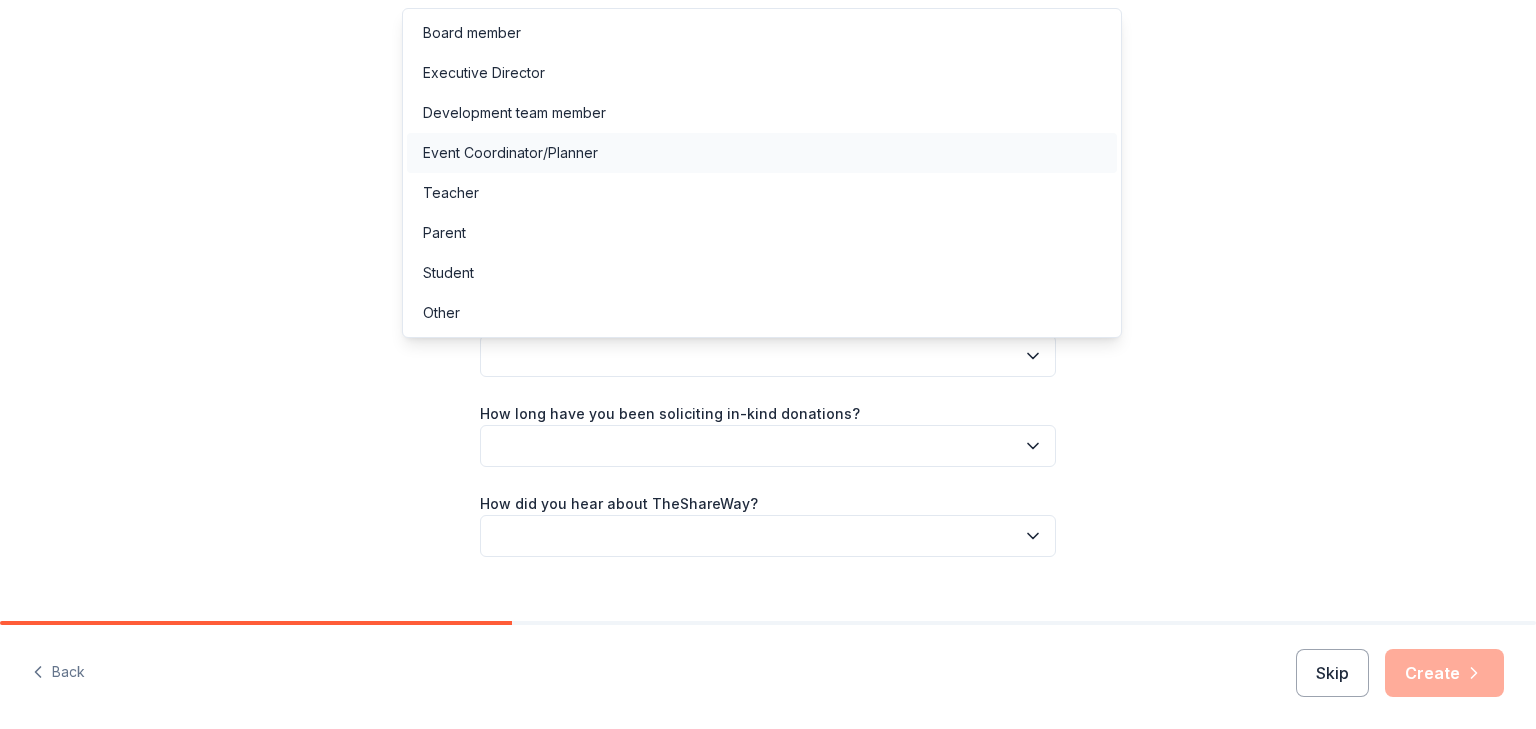 click on "Event Coordinator/Planner" at bounding box center [510, 153] 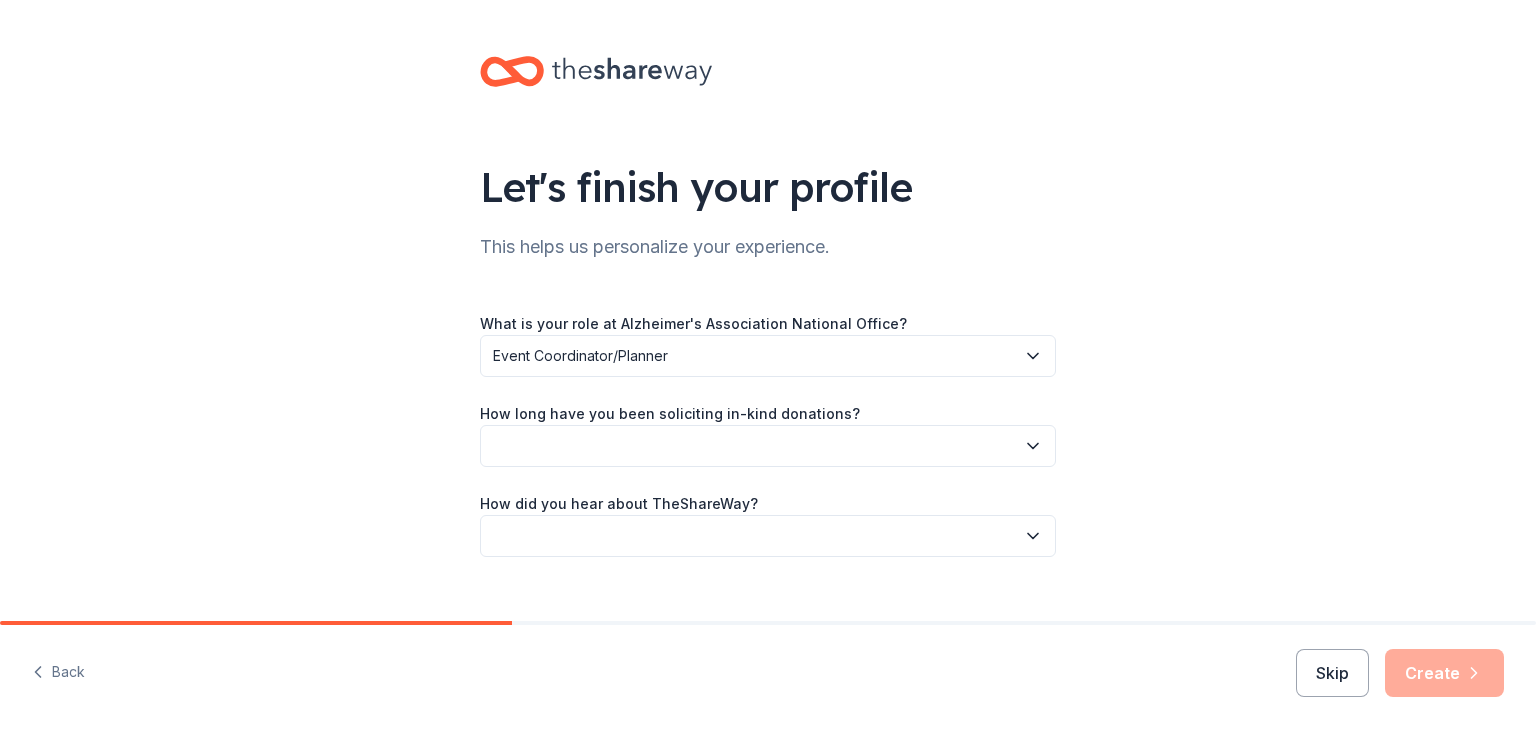 click at bounding box center (768, 446) 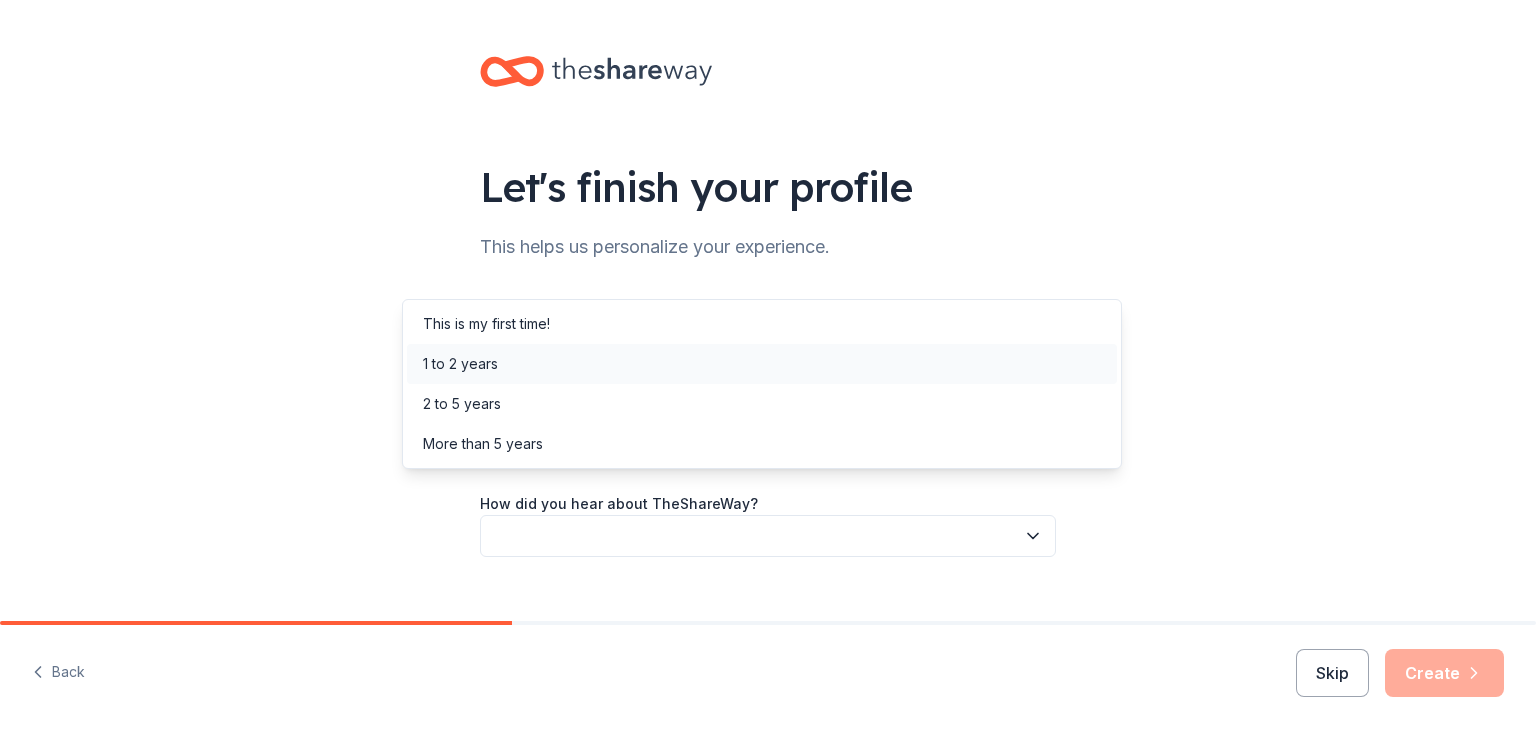 click on "1 to 2 years" at bounding box center [460, 364] 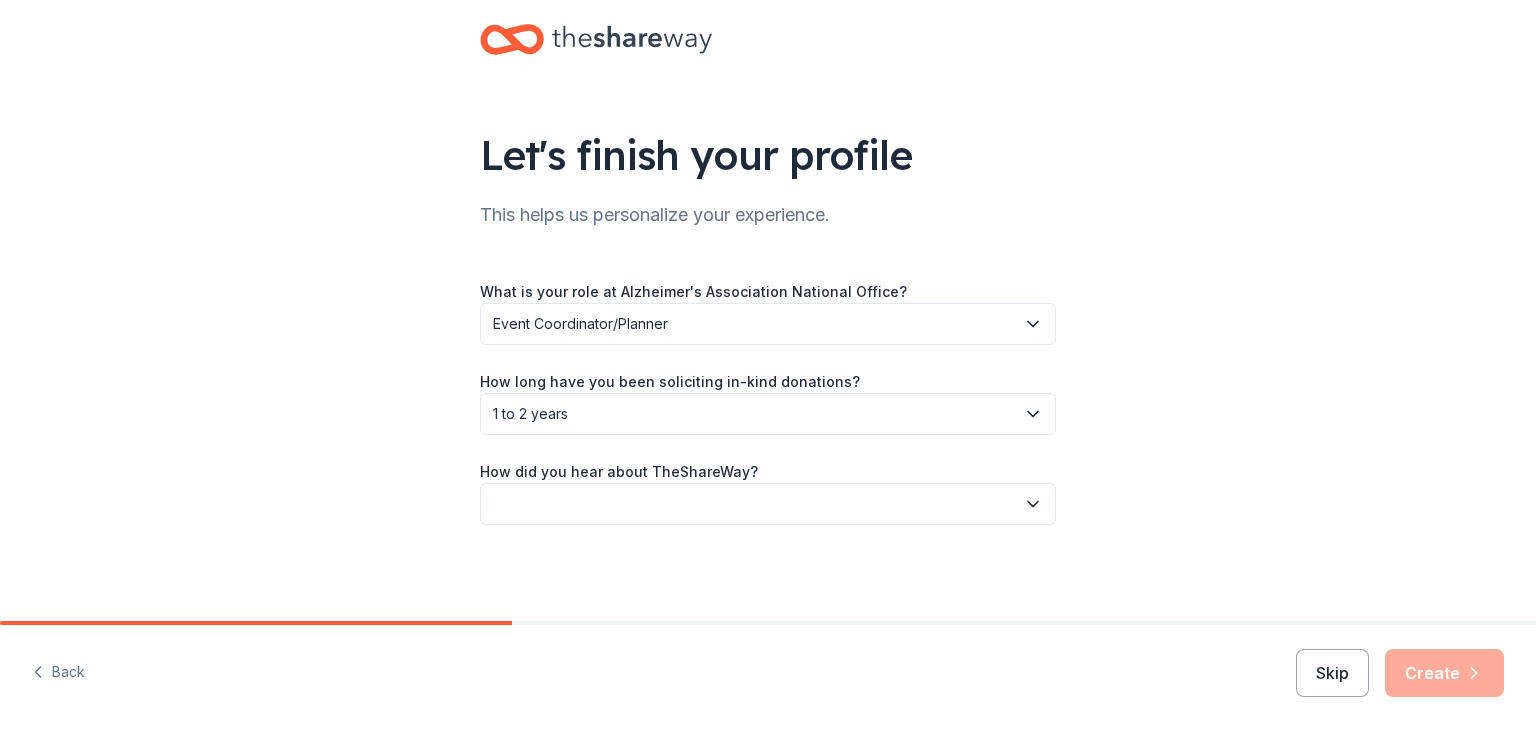 scroll, scrollTop: 203, scrollLeft: 0, axis: vertical 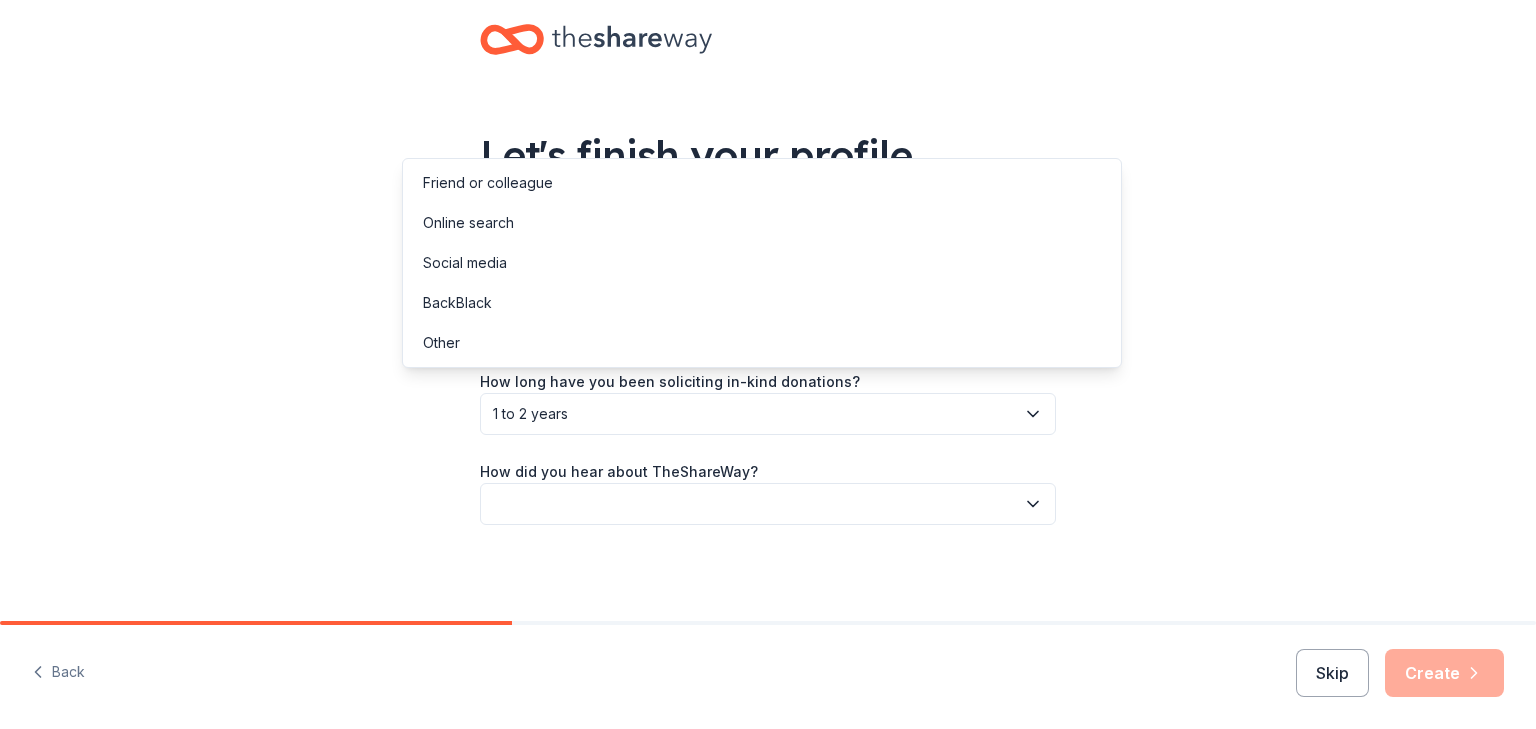 click on "Let's finish your profile This helps us personalize your experience. What is your role at [ORGANIZATION_NAME]? Event Coordinator/Planner How long have you been soliciting in-kind donations? 1 to 2 years How did you hear about TheShareWay?" at bounding box center (768, 294) 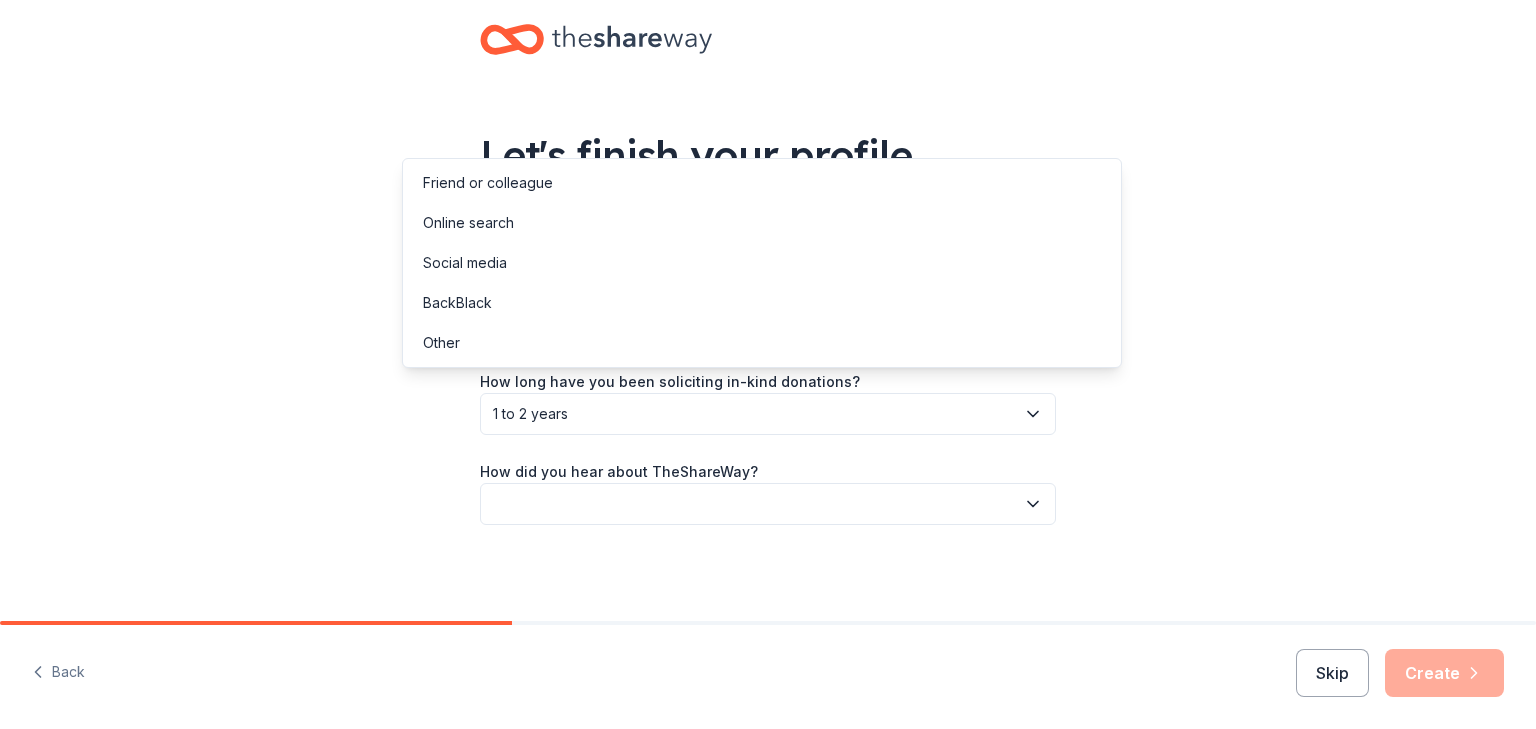 click at bounding box center (768, 504) 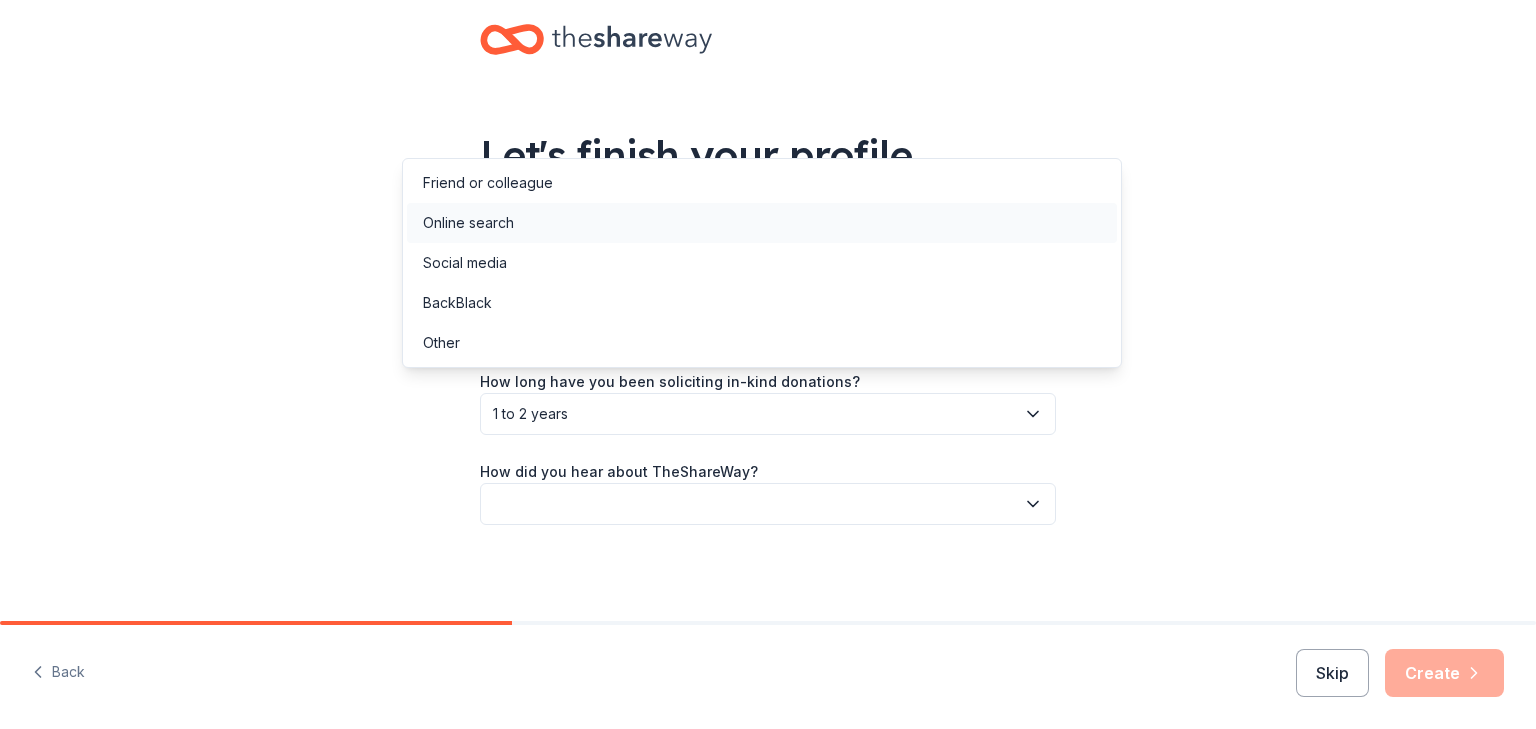 click on "Online search" at bounding box center (468, 223) 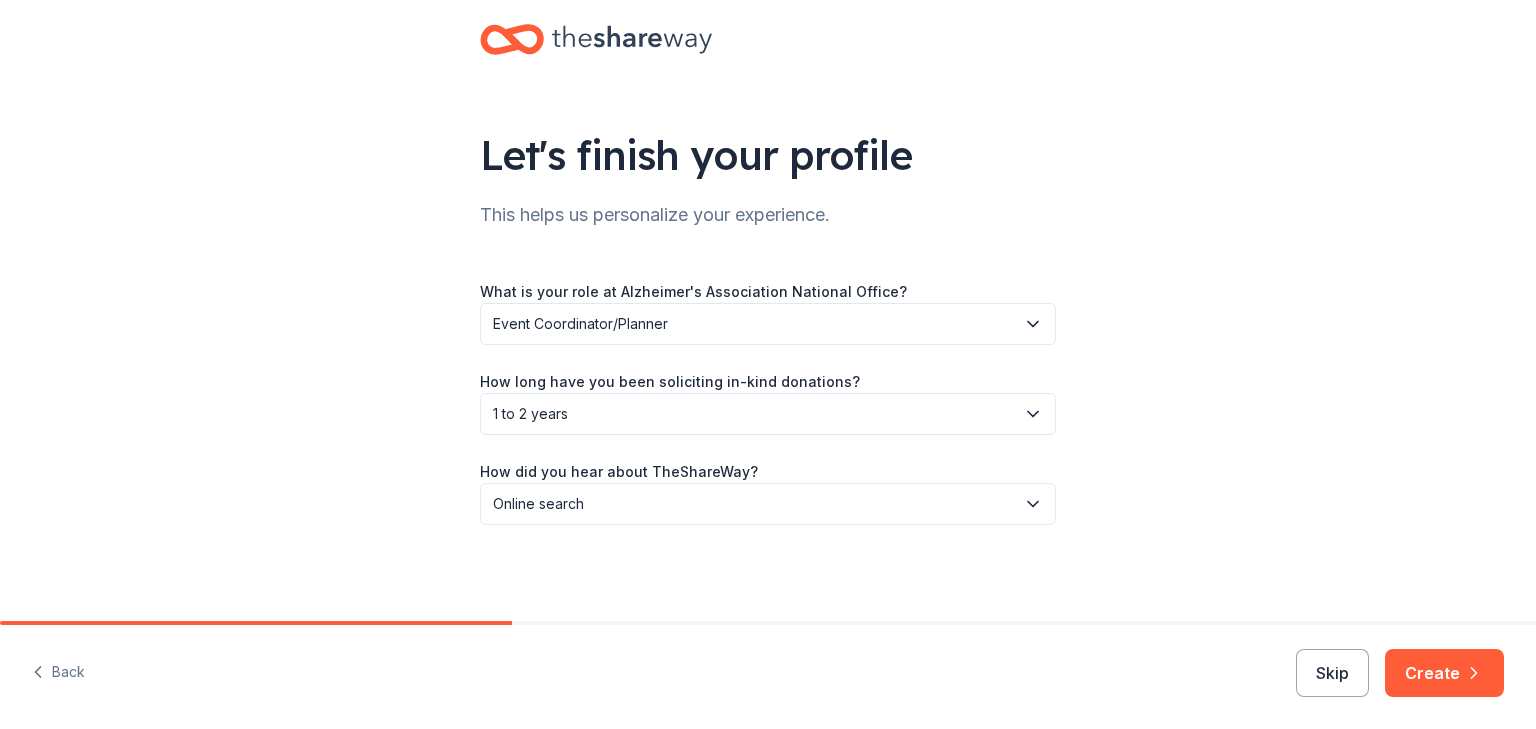 scroll, scrollTop: 208, scrollLeft: 0, axis: vertical 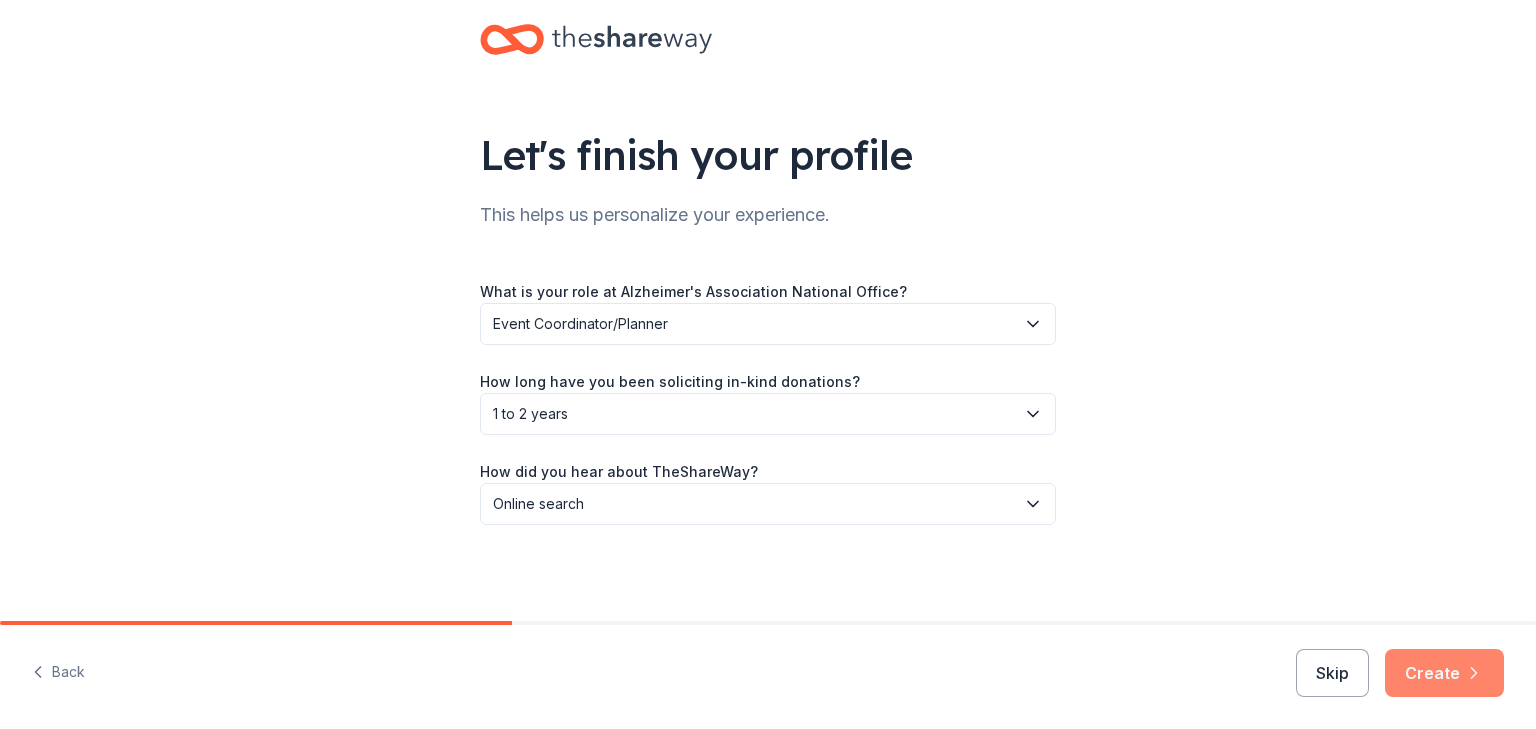 click on "Create" at bounding box center (1444, 673) 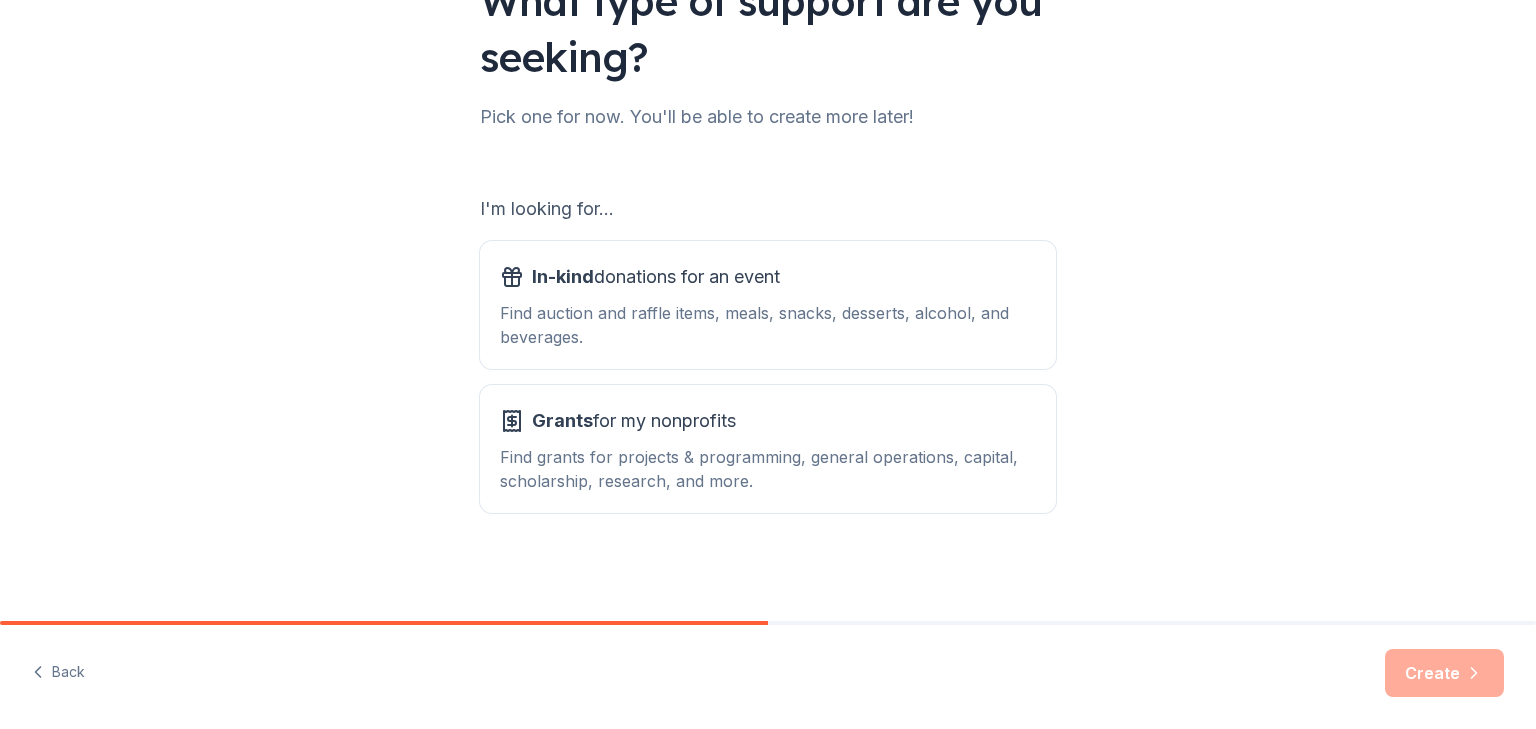 scroll, scrollTop: 320, scrollLeft: 0, axis: vertical 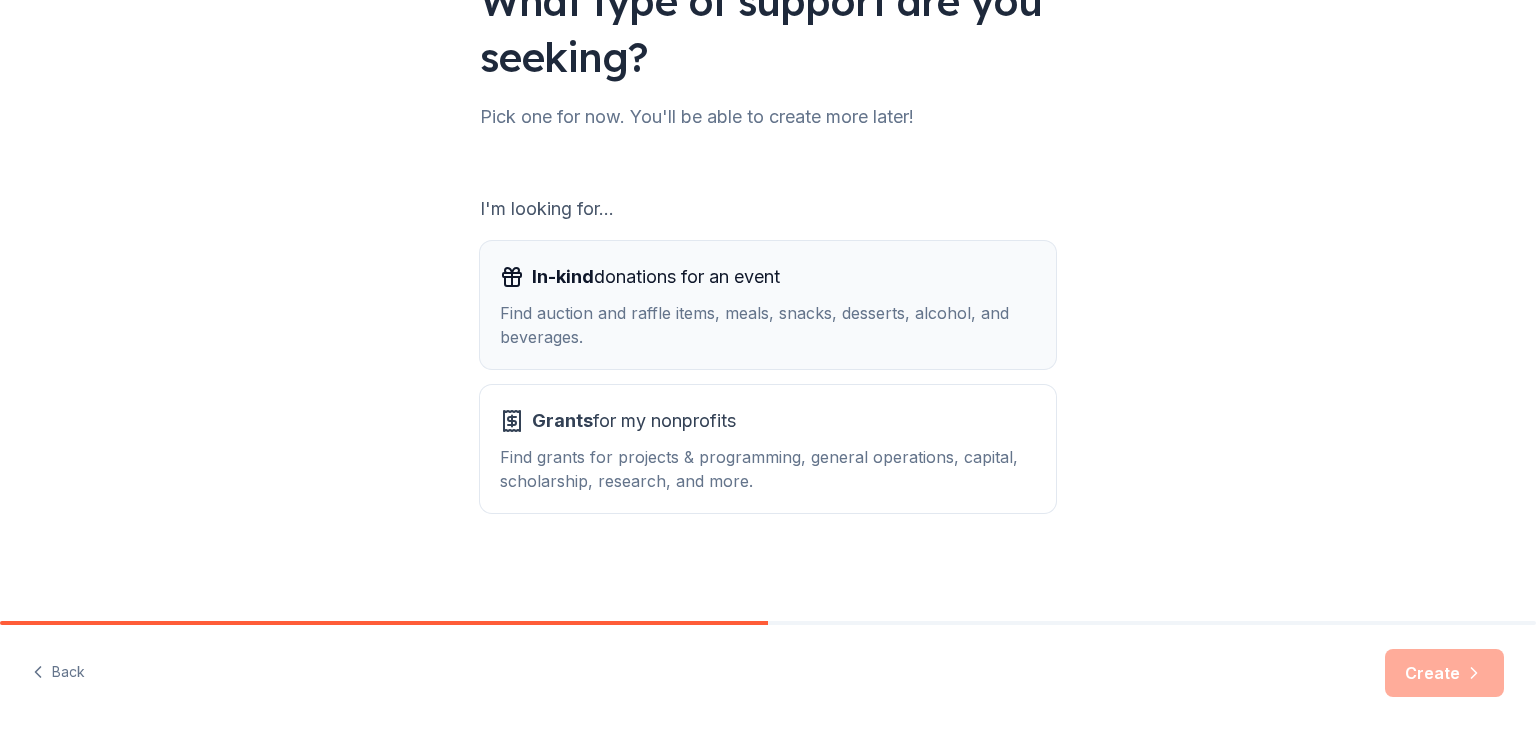 drag, startPoint x: 572, startPoint y: 280, endPoint x: 585, endPoint y: 282, distance: 13.152946 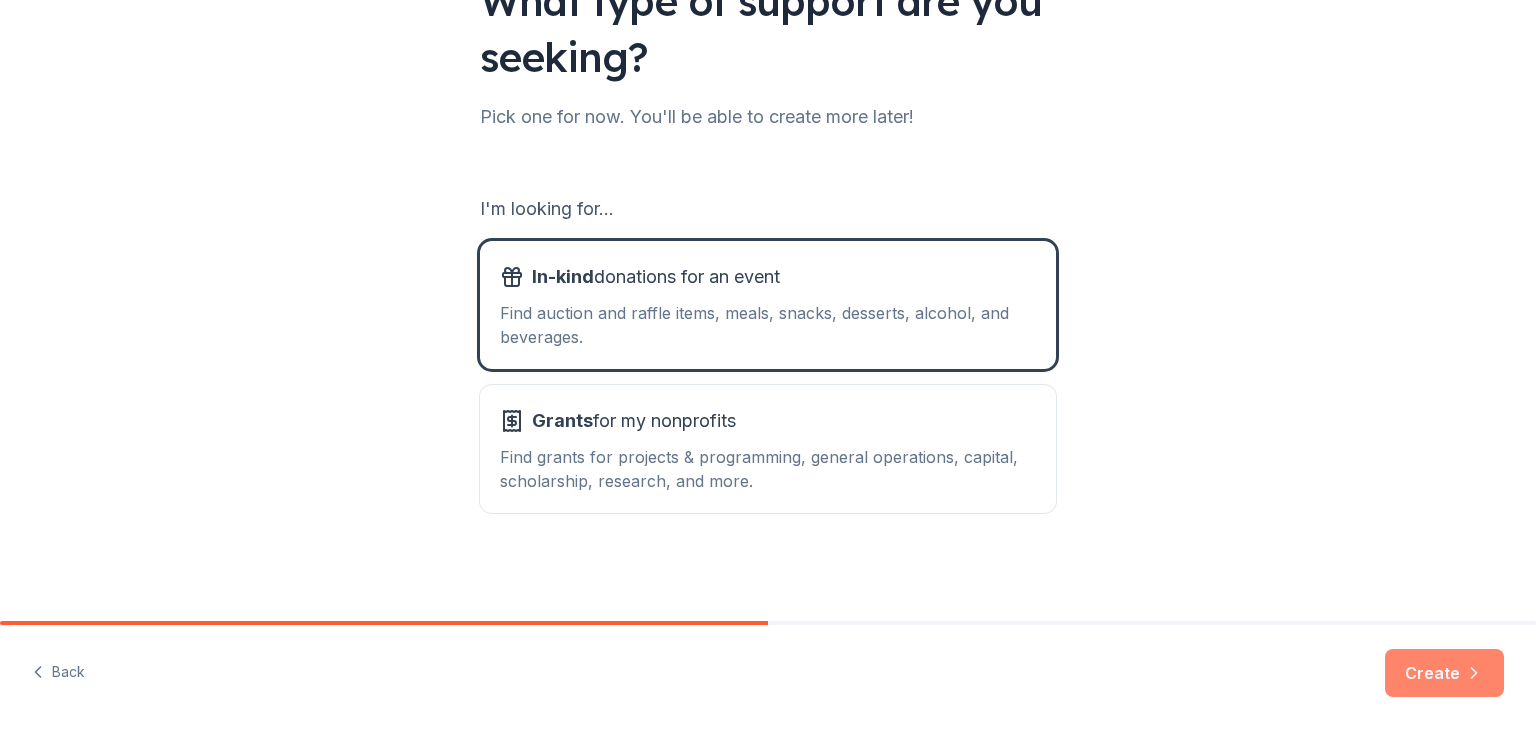 click on "Create" at bounding box center [1444, 673] 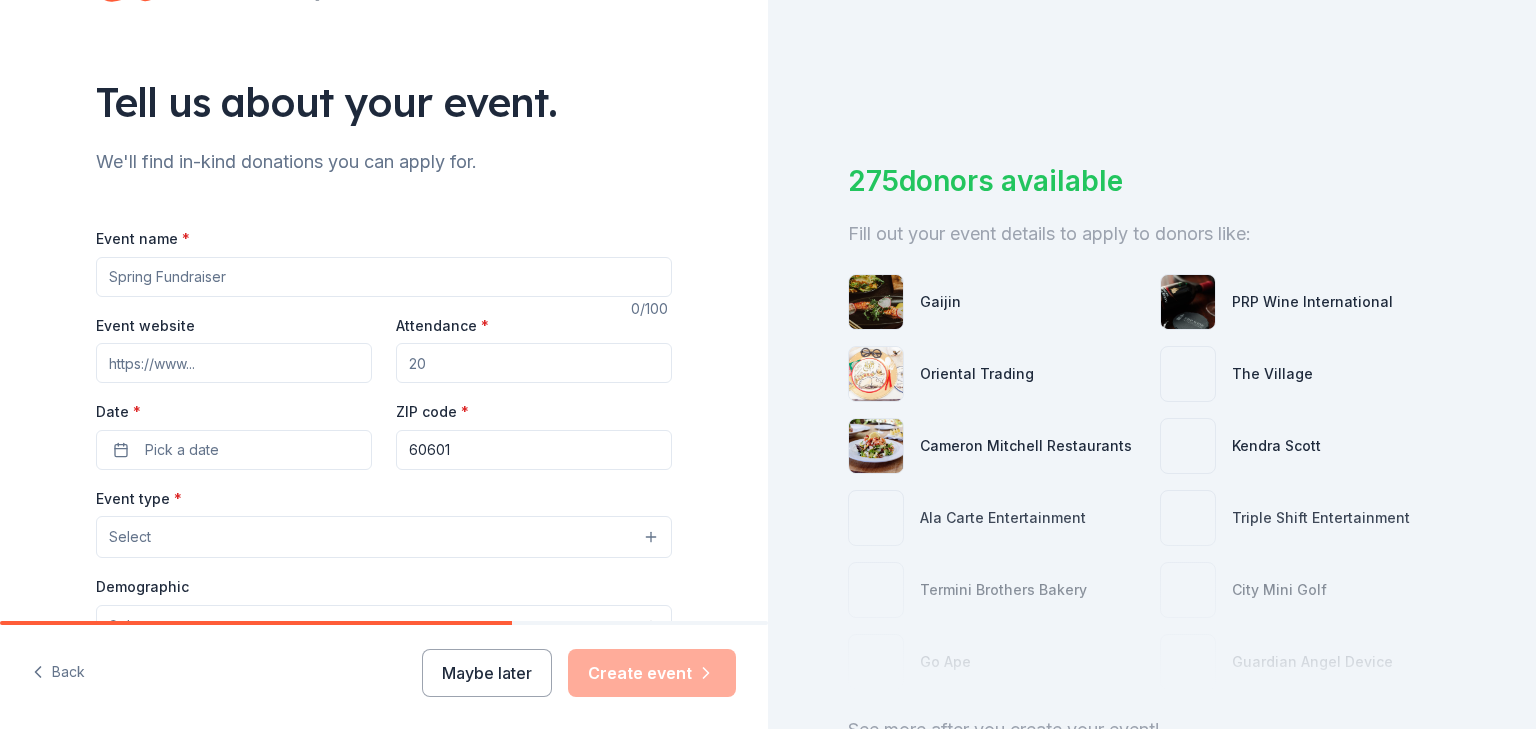 scroll, scrollTop: 160, scrollLeft: 0, axis: vertical 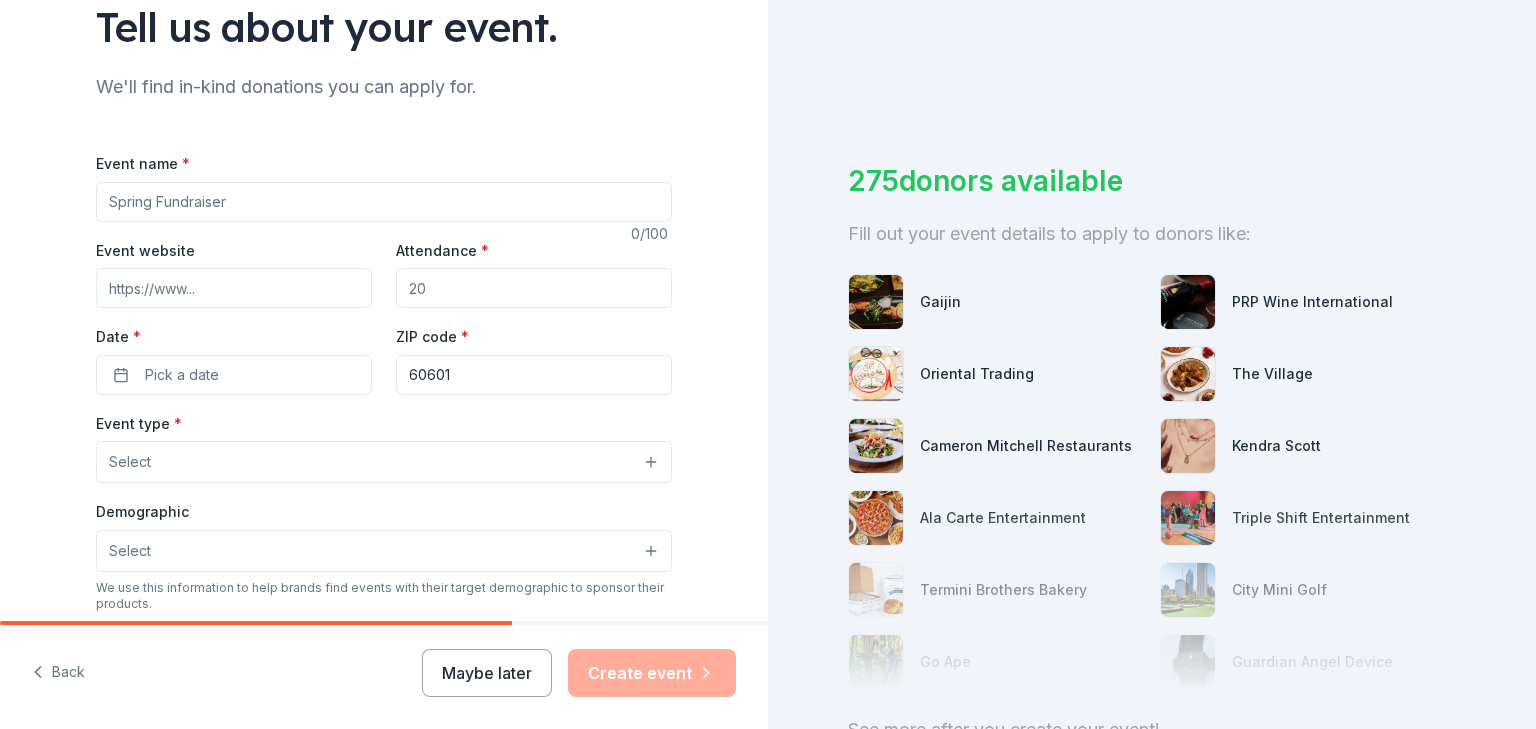 click on "Event name *" at bounding box center (384, 202) 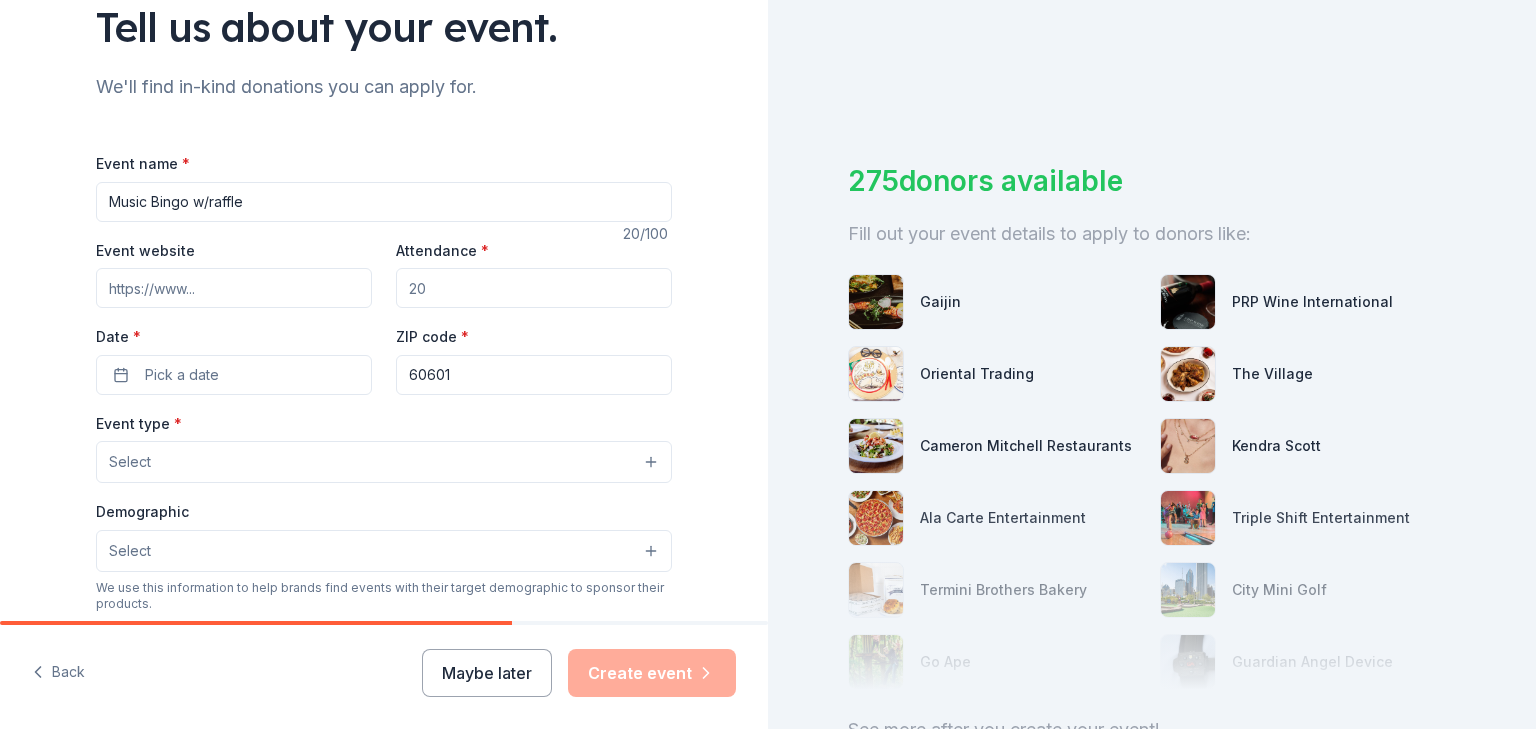 type on "Music Bingo w/raffle" 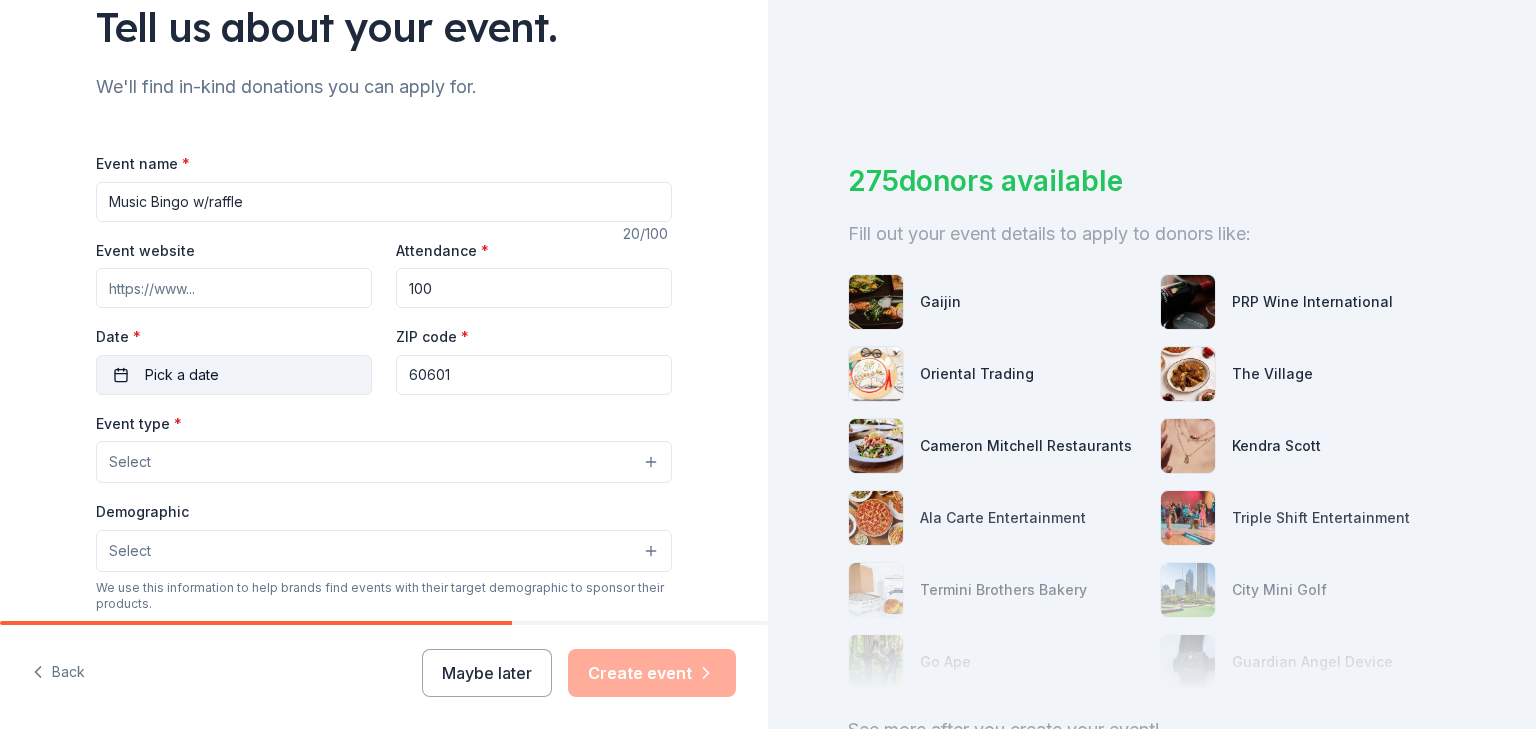 type on "100" 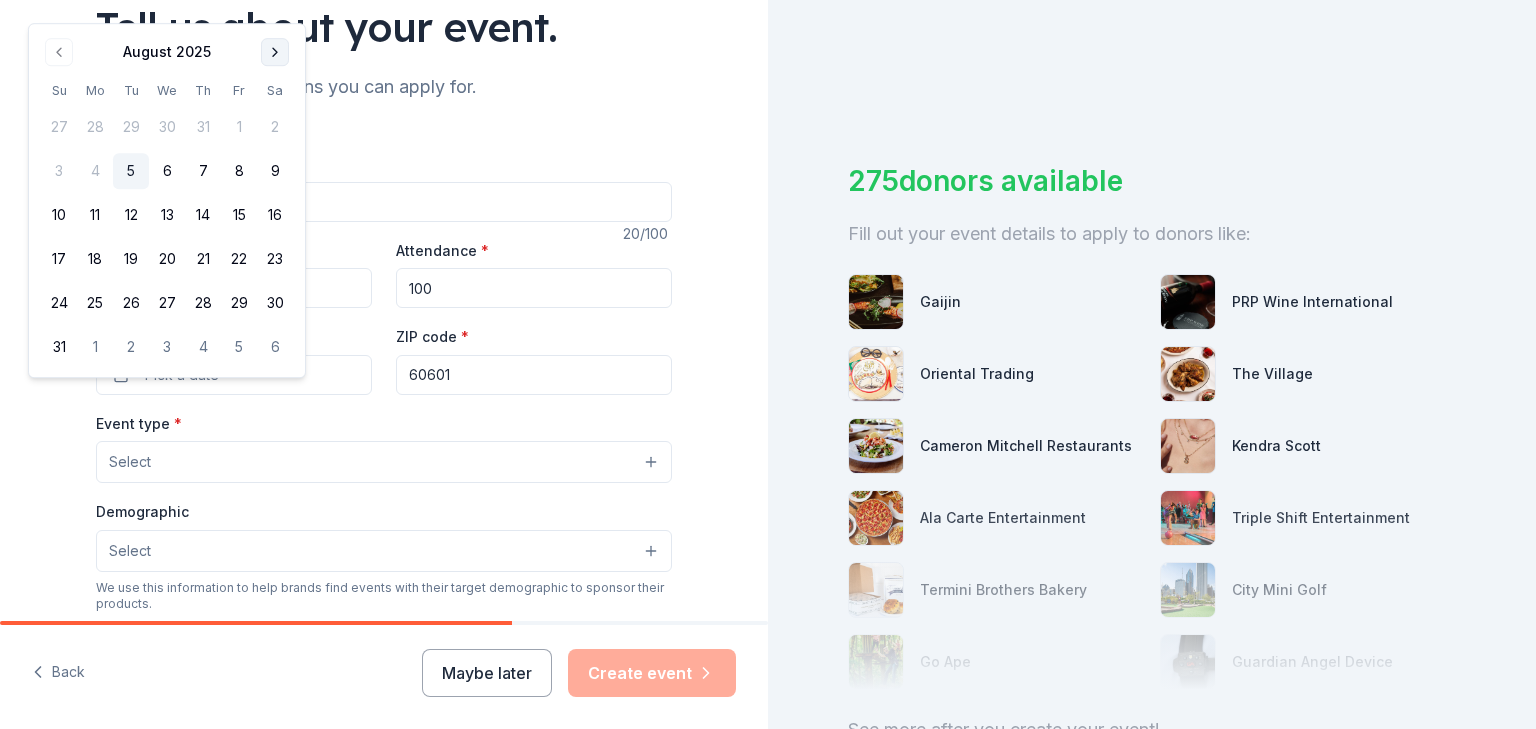 click at bounding box center (275, 52) 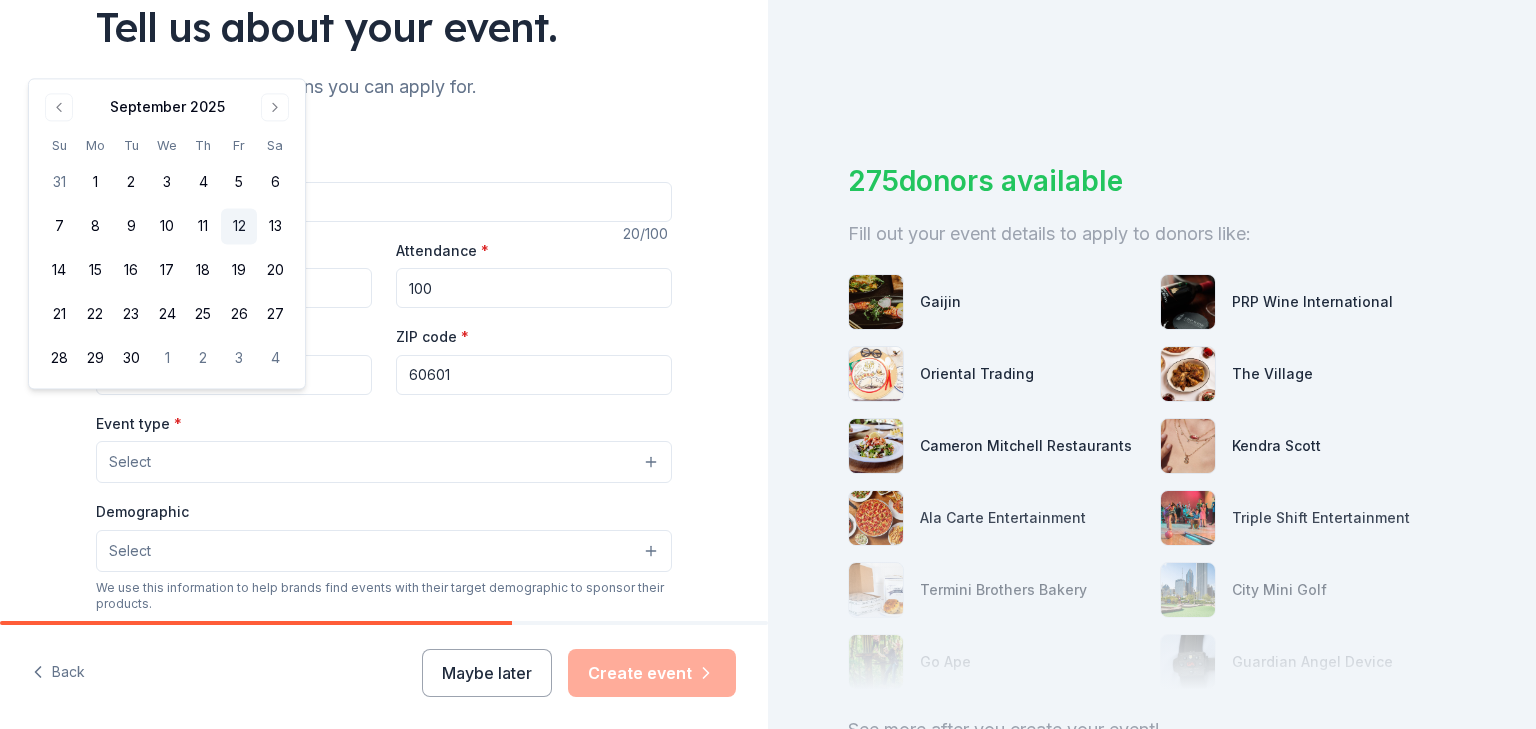 click on "12" at bounding box center [239, 227] 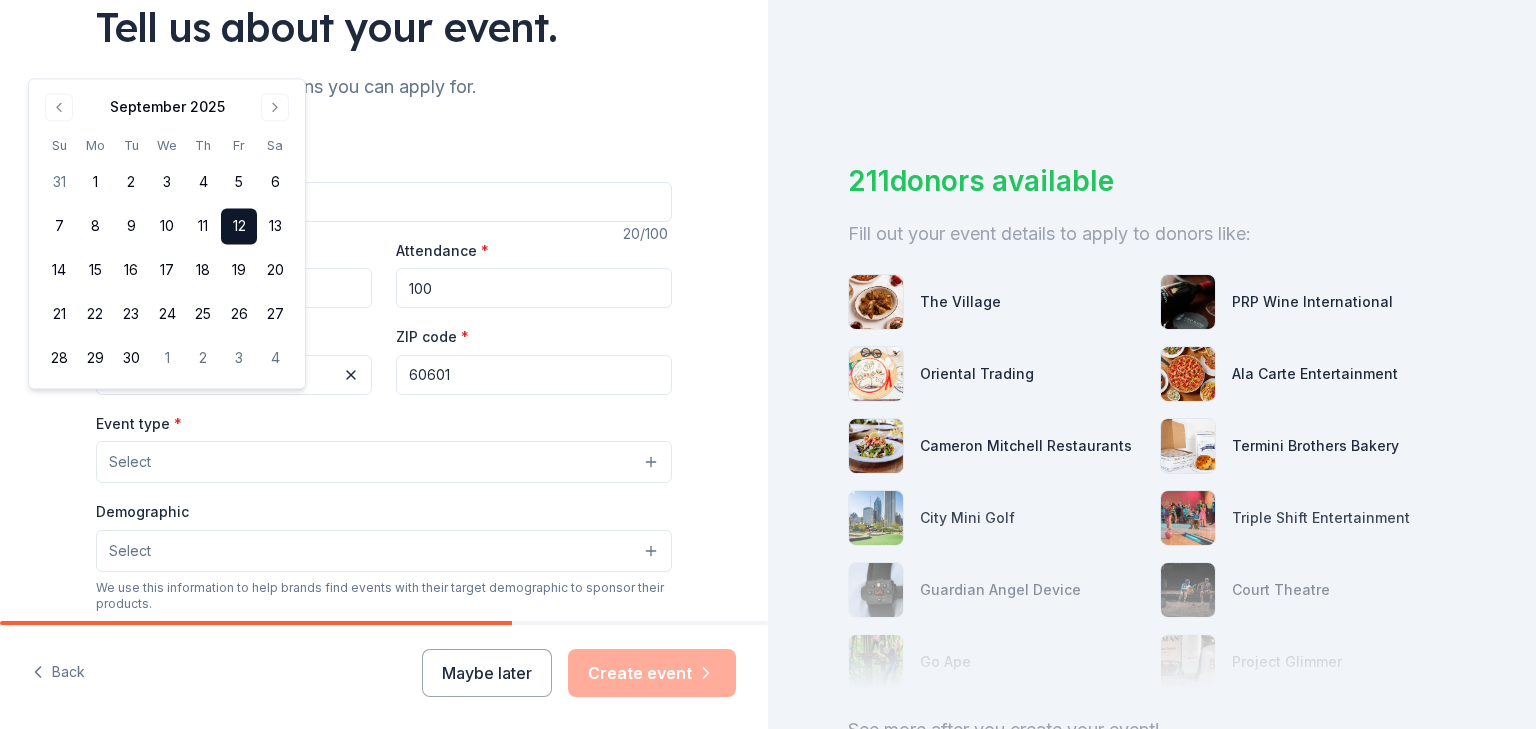 click on "60601" at bounding box center [534, 375] 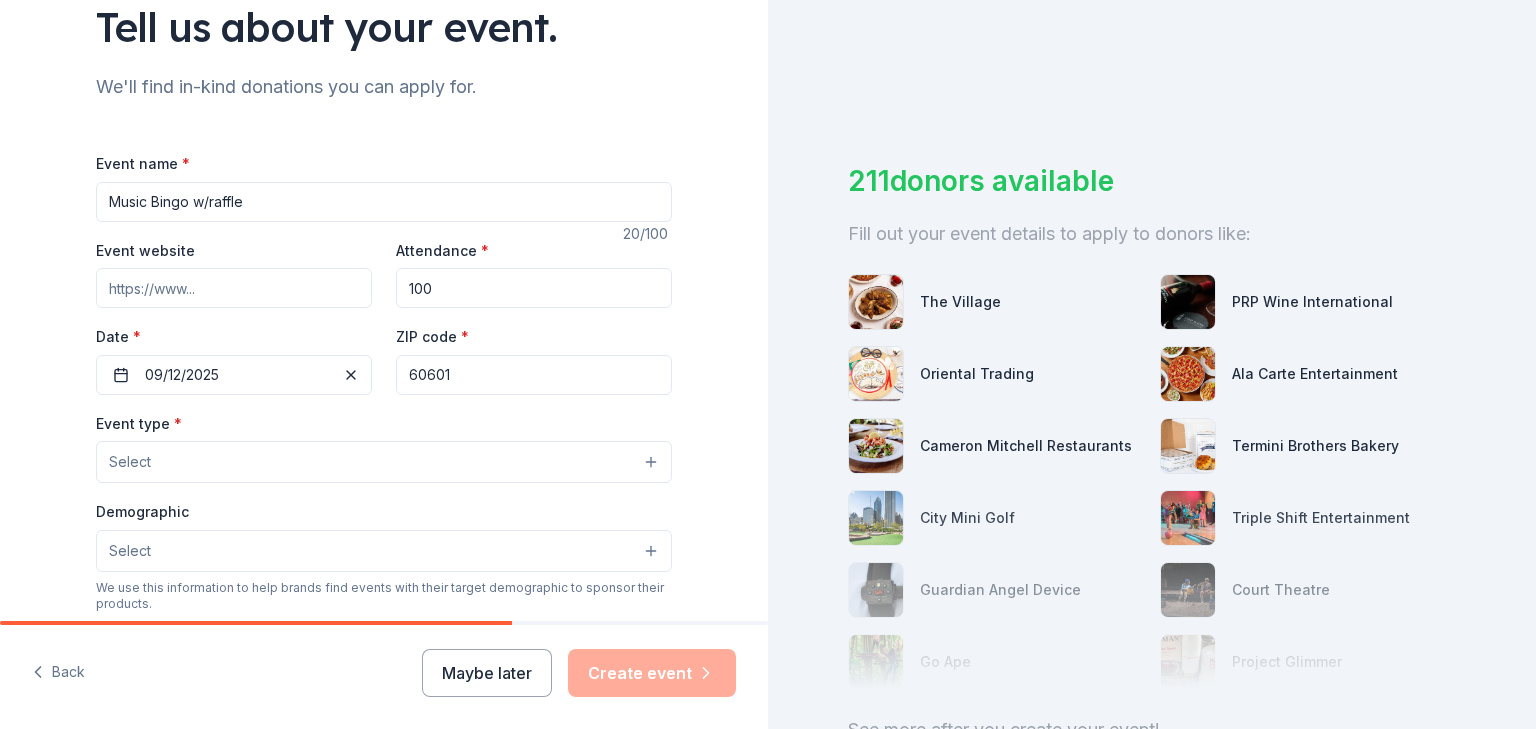 drag, startPoint x: 512, startPoint y: 498, endPoint x: 103, endPoint y: 420, distance: 416.37122 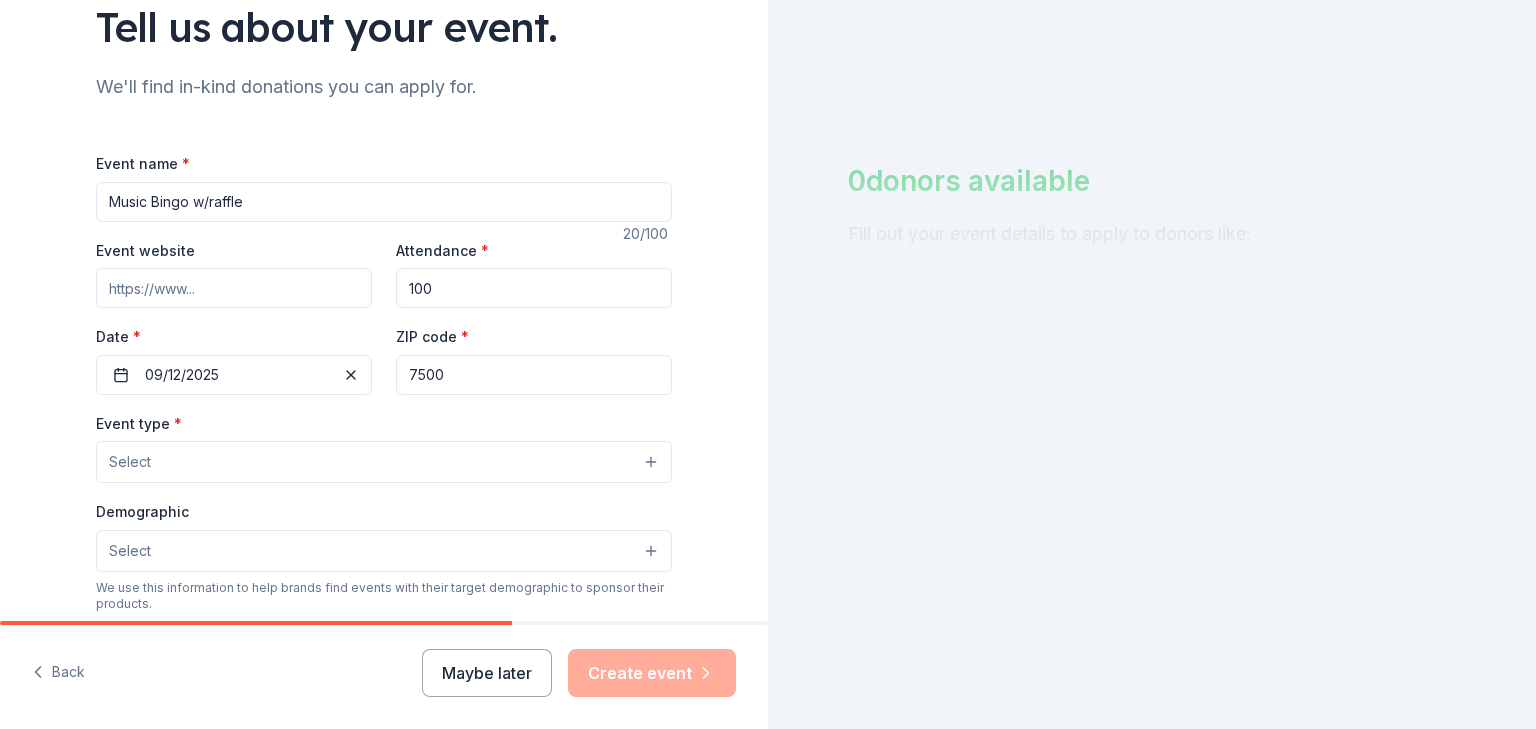 type on "[POSTAL_CODE]" 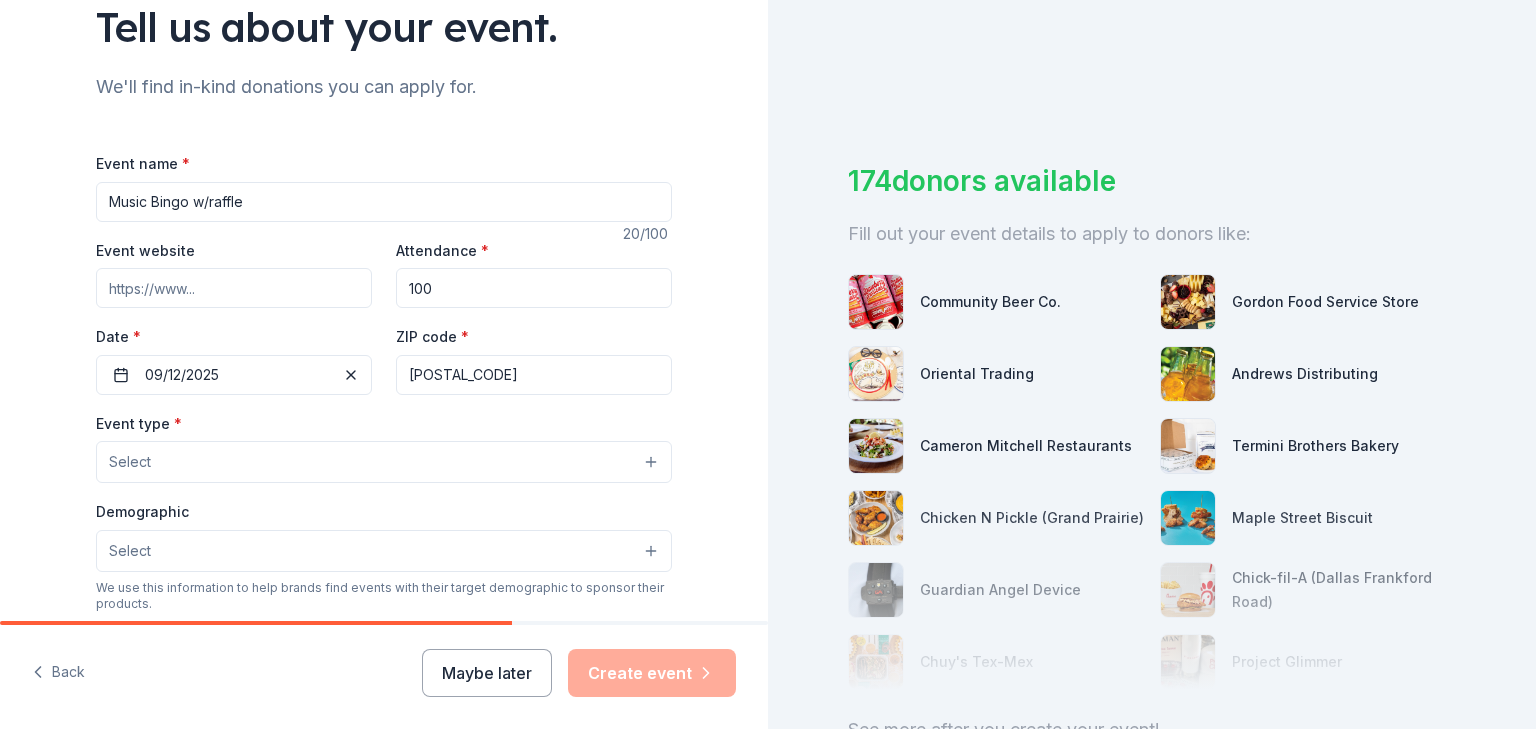 type on "[NUMBER] [STREET]" 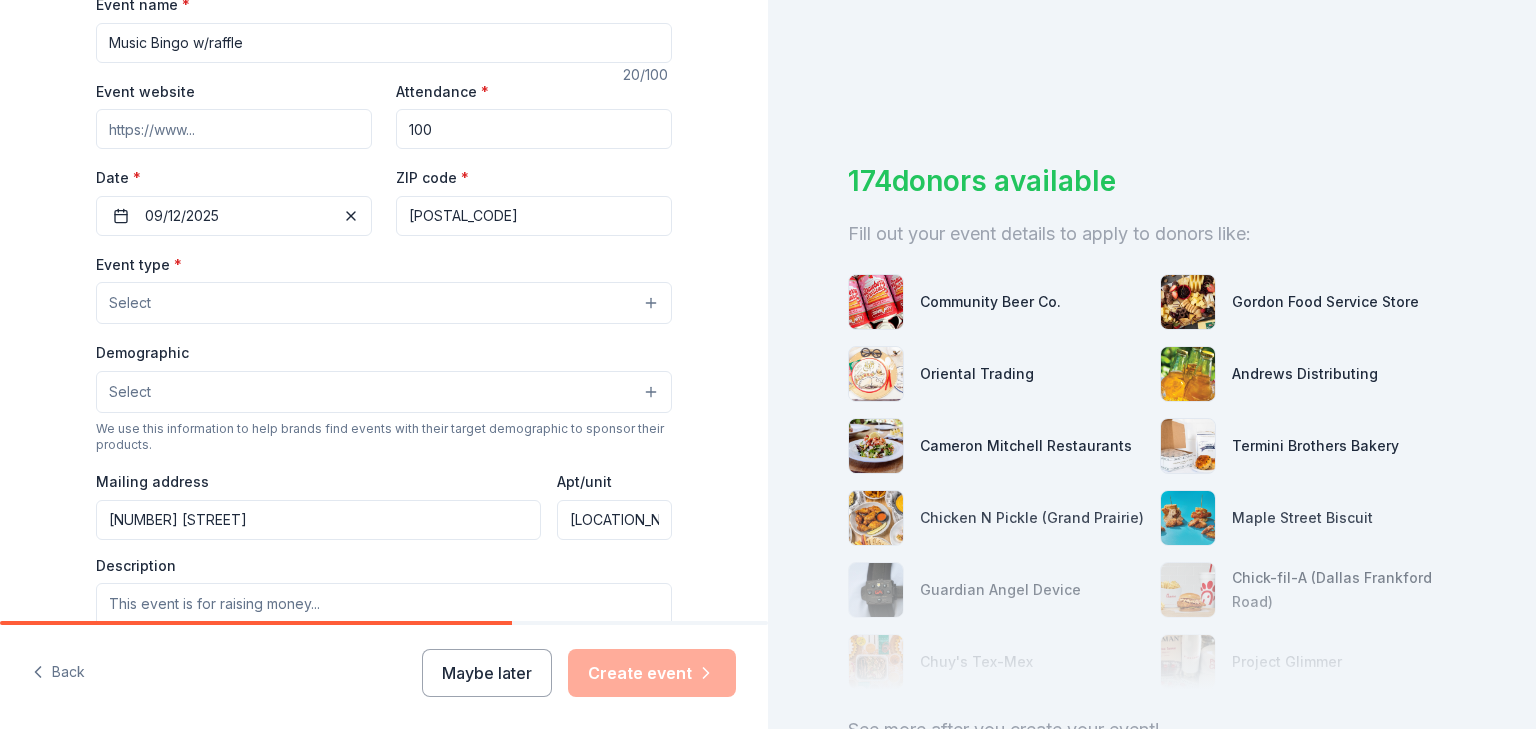 scroll, scrollTop: 320, scrollLeft: 0, axis: vertical 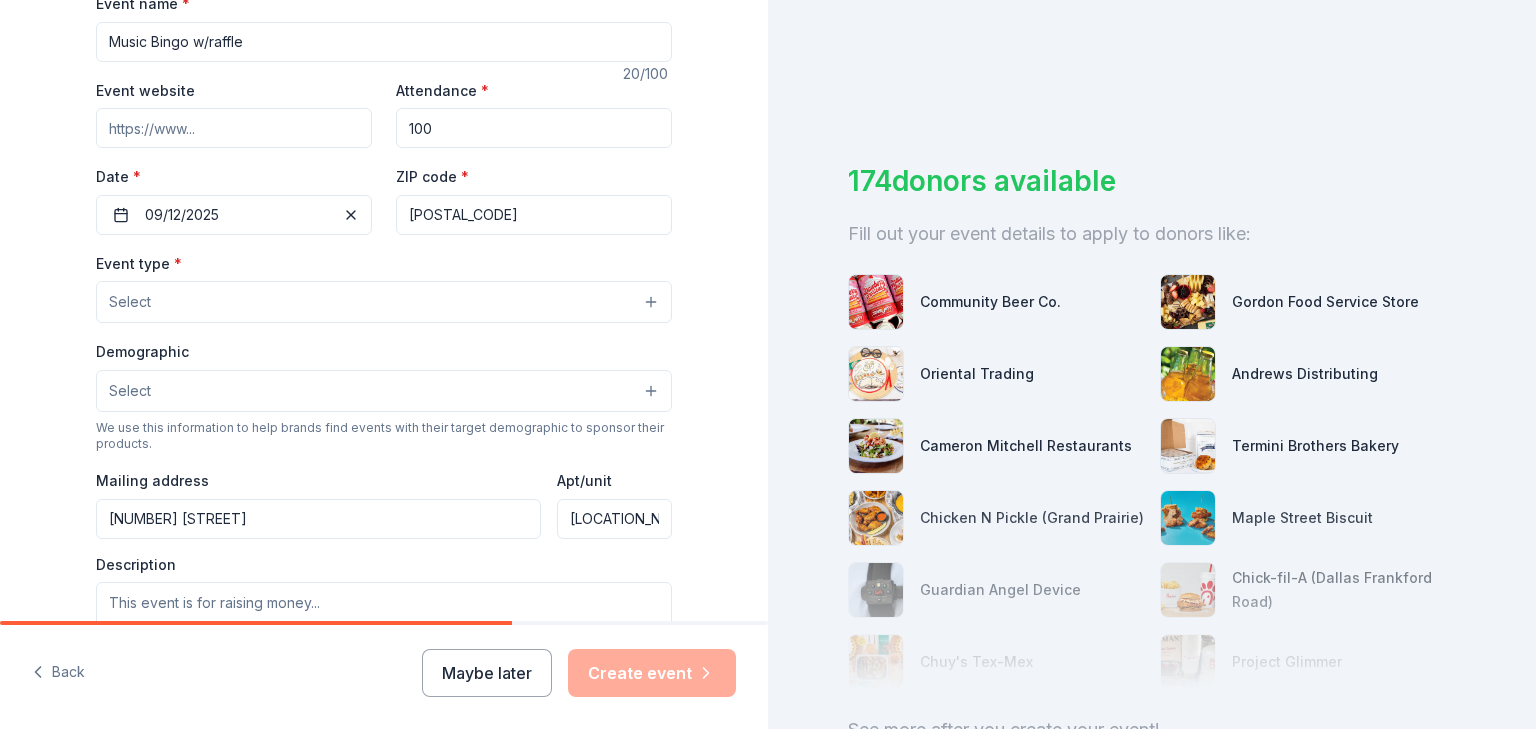 type on "[POSTAL_CODE]" 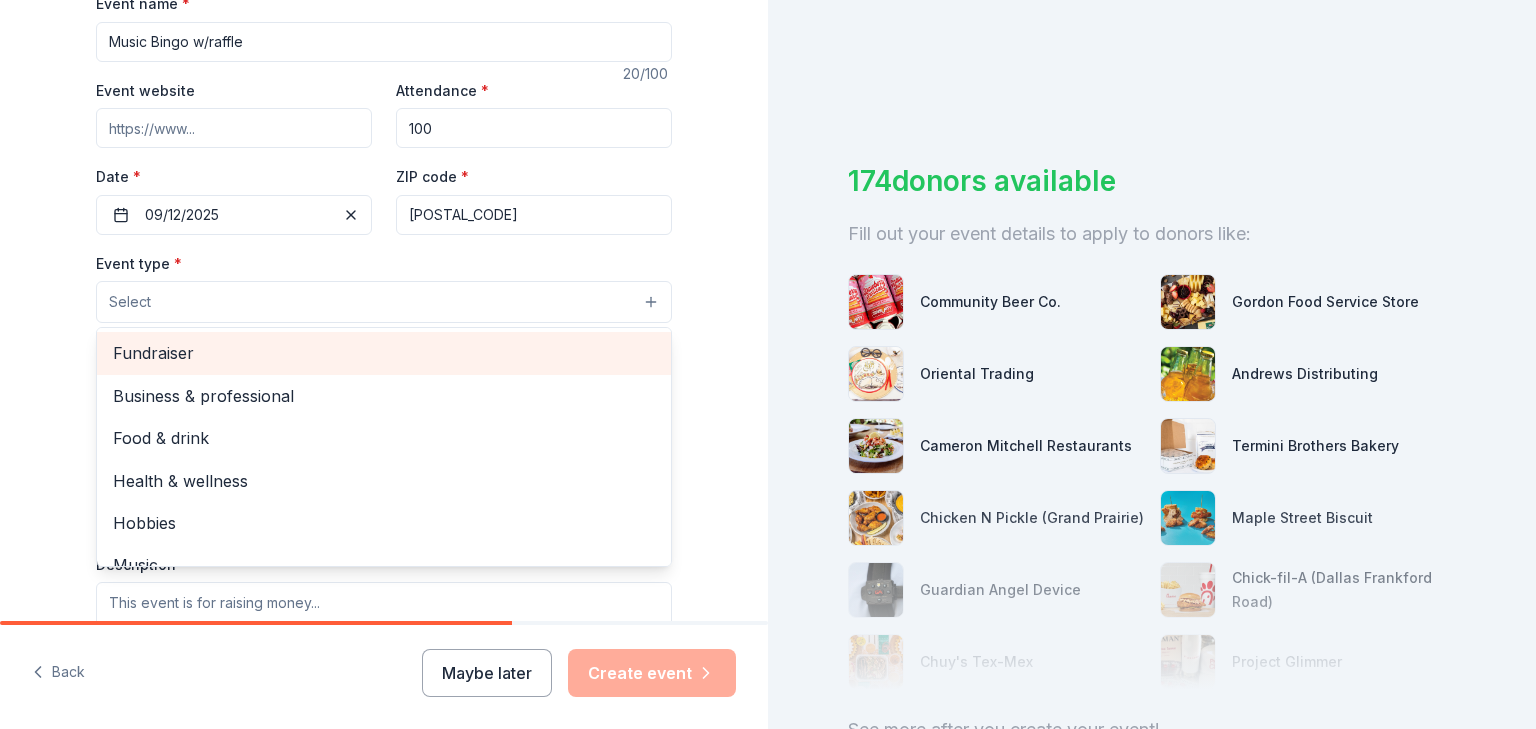 click on "Fundraiser" at bounding box center (384, 353) 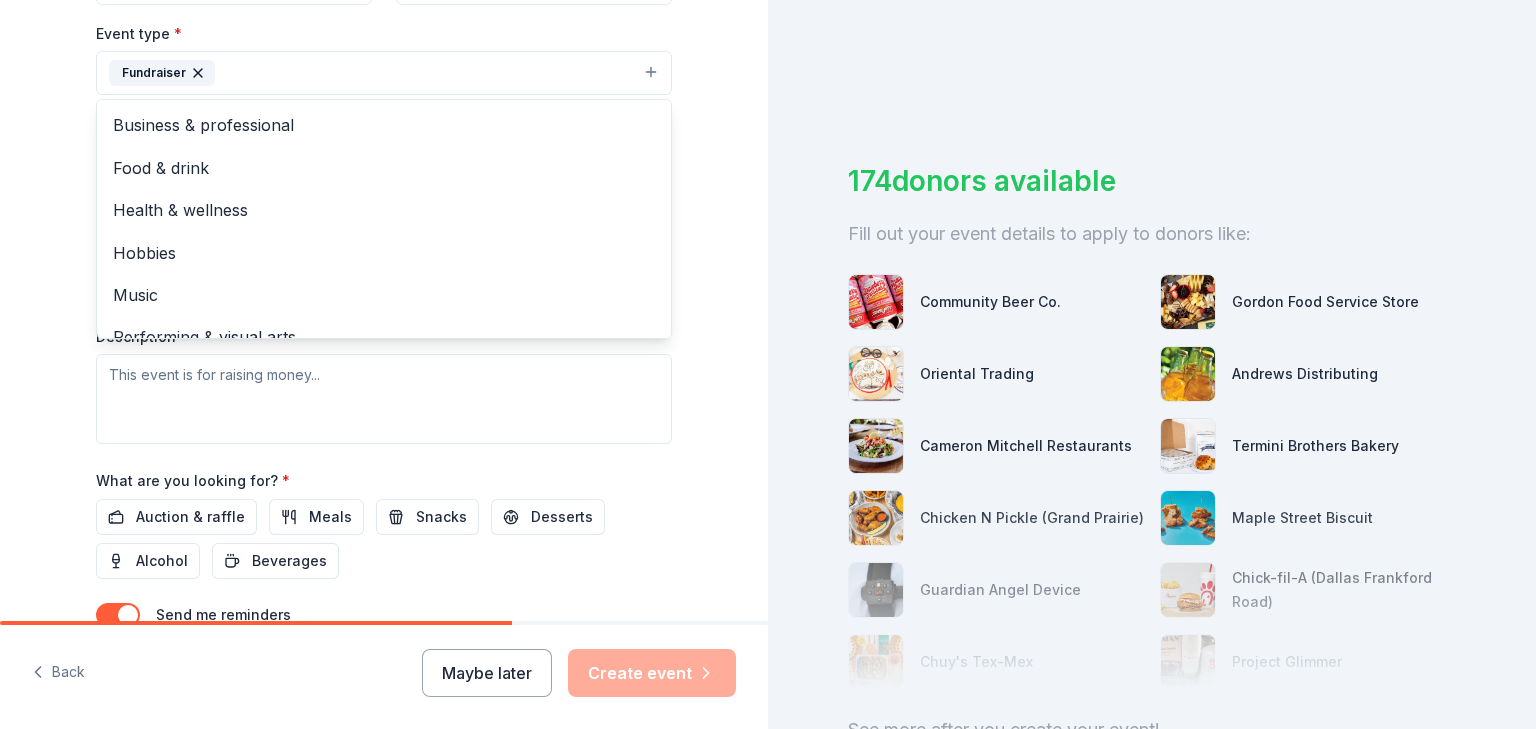 scroll, scrollTop: 560, scrollLeft: 0, axis: vertical 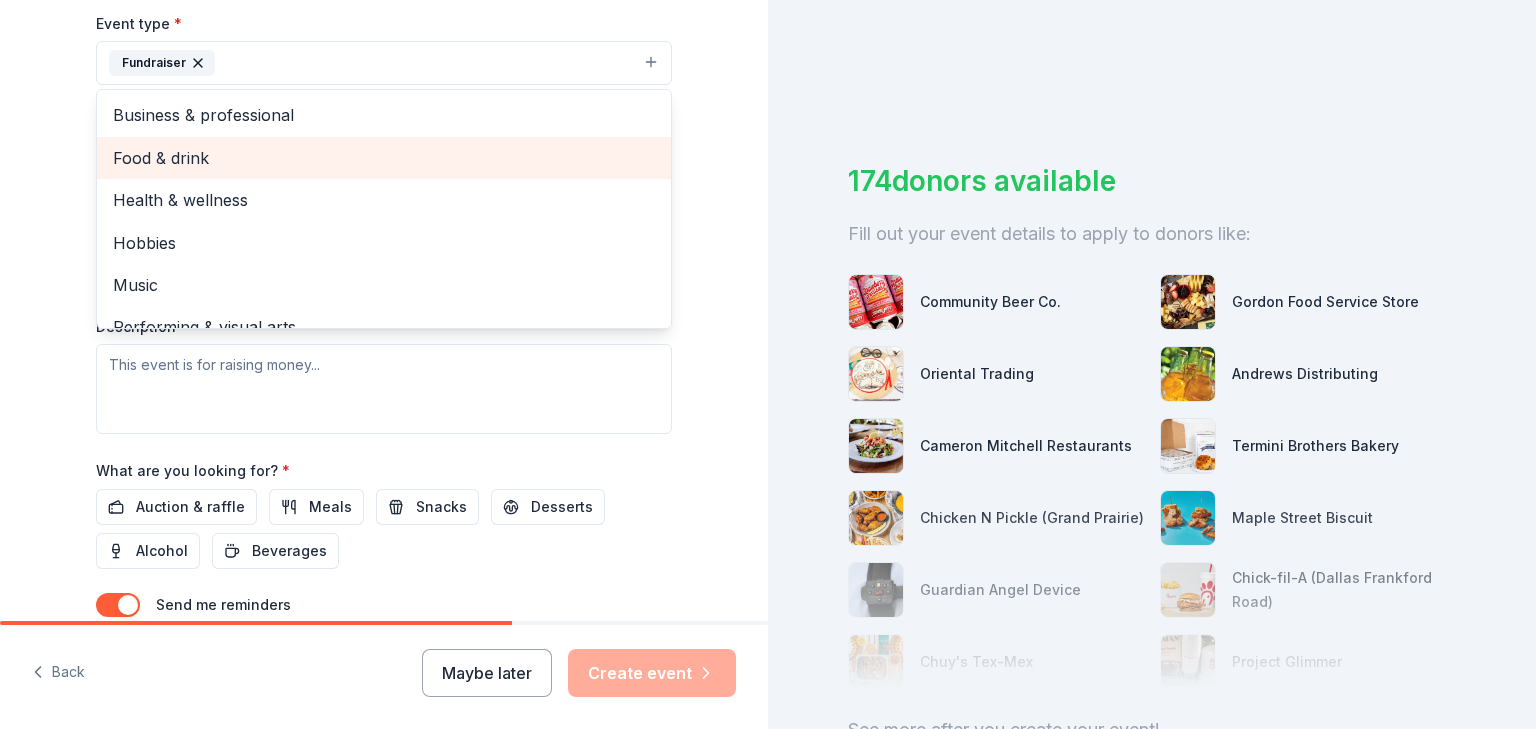 click on "Food & drink" at bounding box center (384, 158) 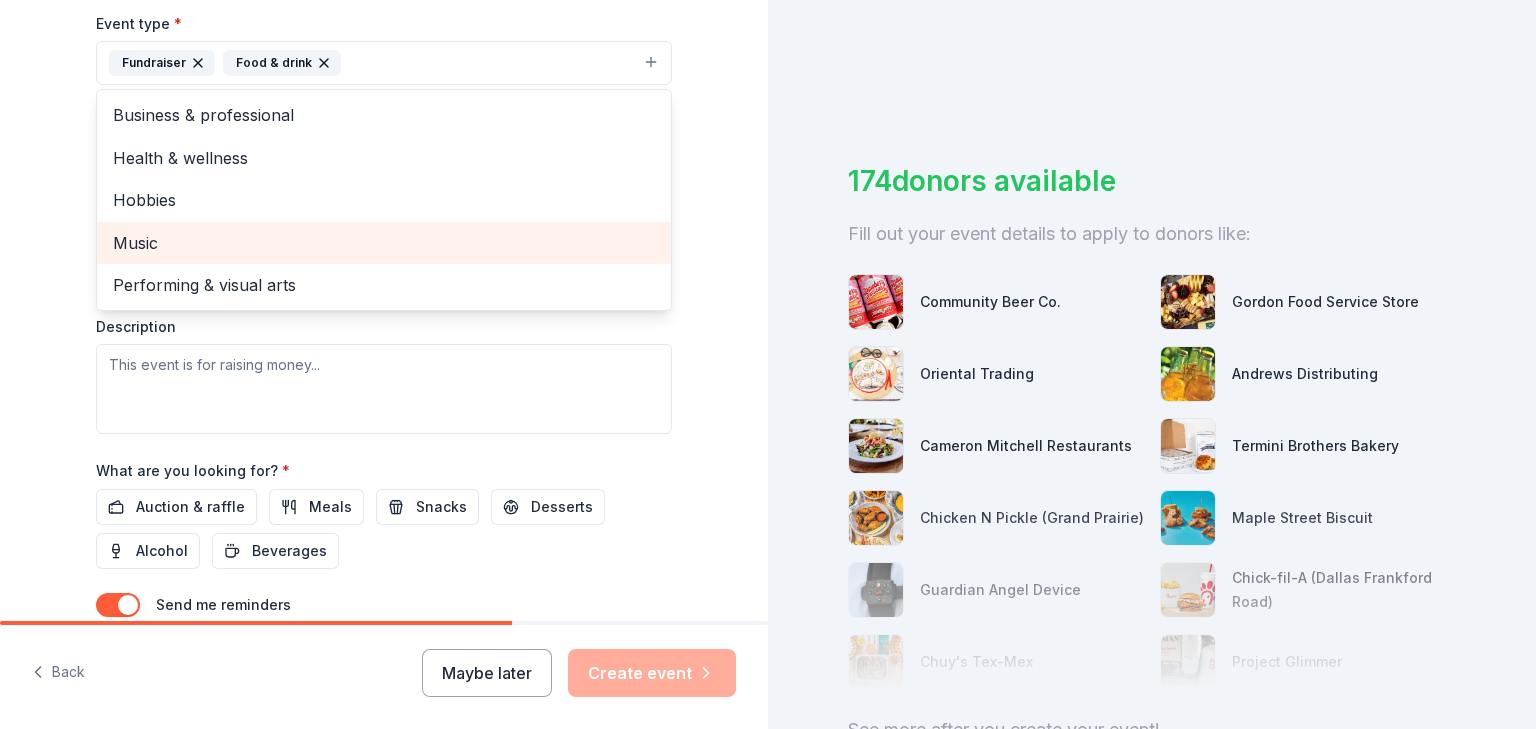 scroll, scrollTop: 640, scrollLeft: 0, axis: vertical 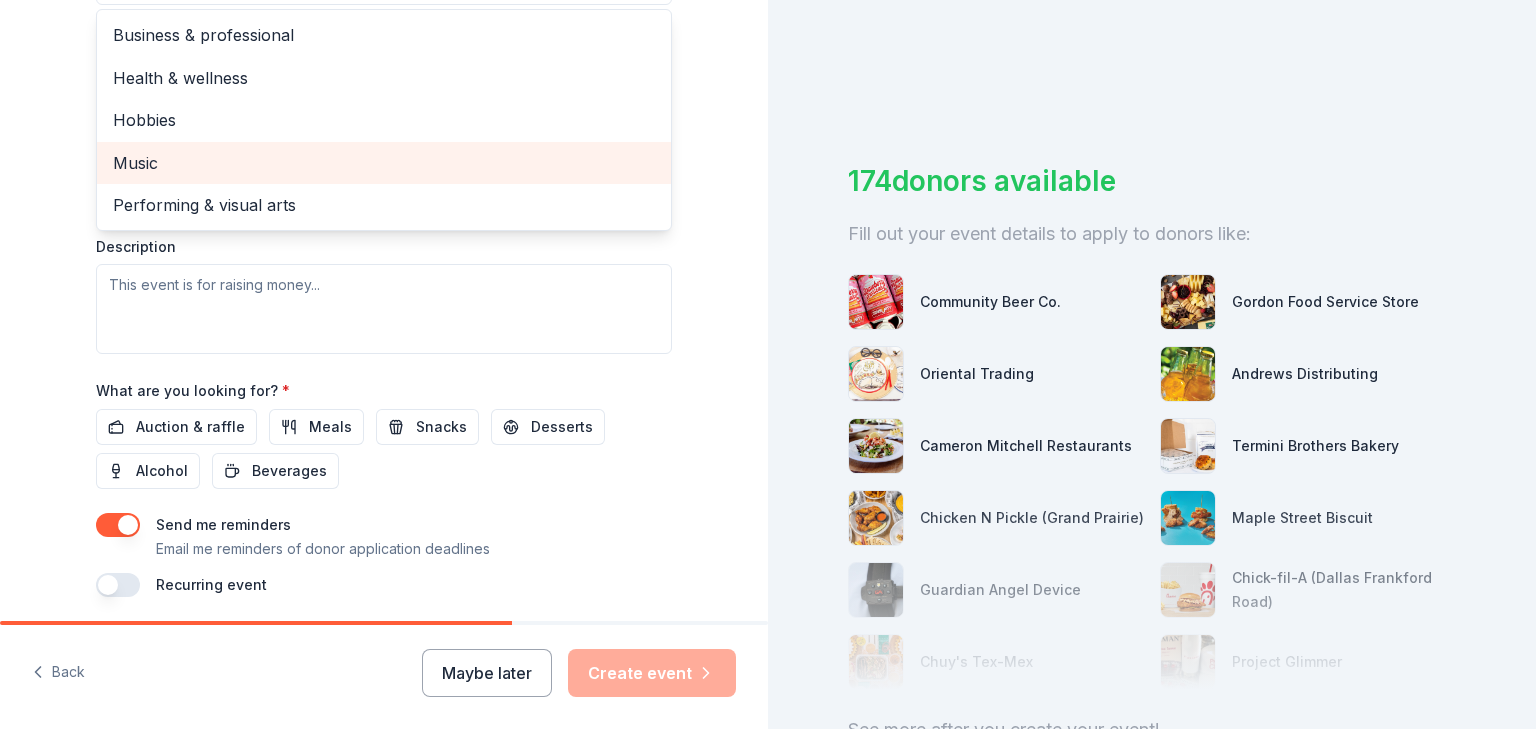 click on "Music" at bounding box center [384, 163] 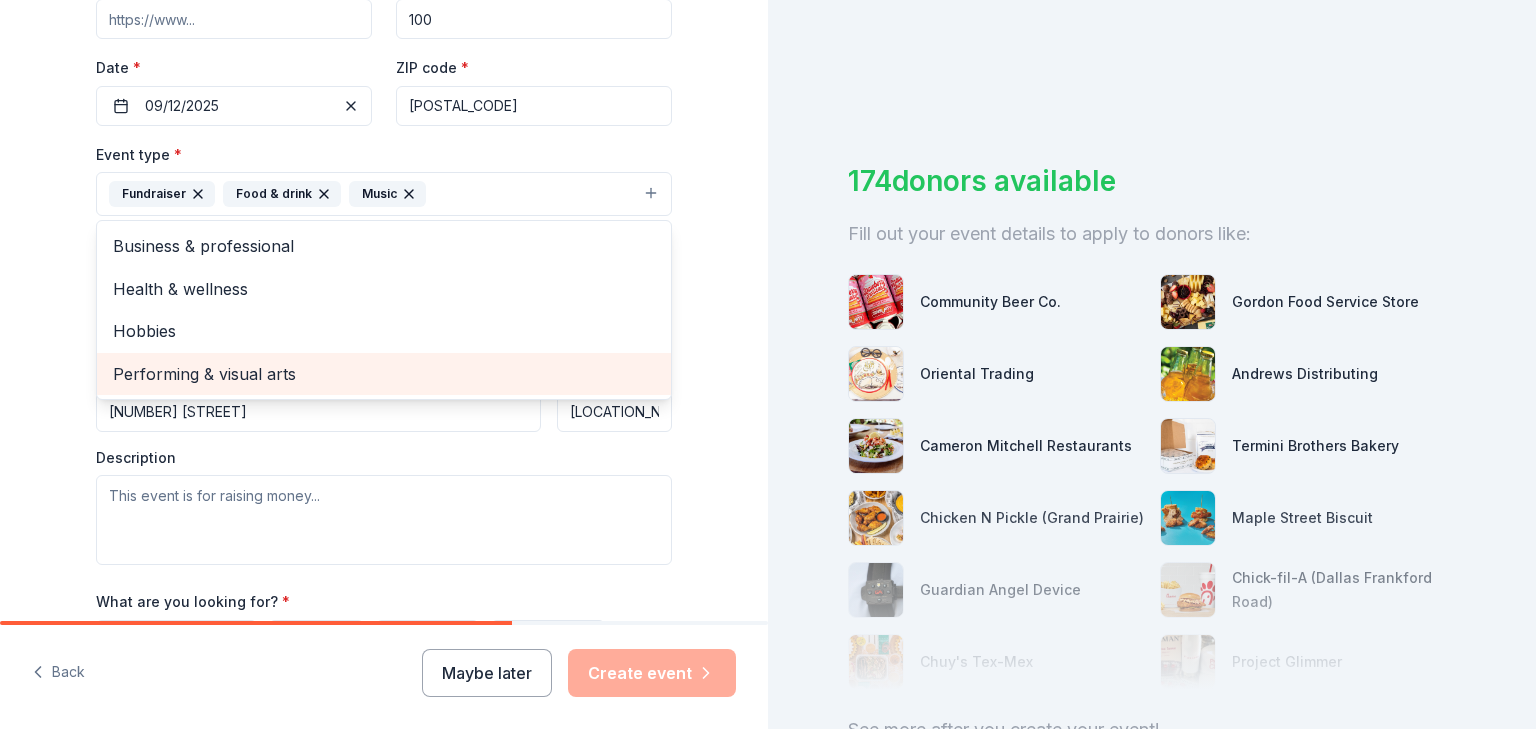 scroll, scrollTop: 400, scrollLeft: 0, axis: vertical 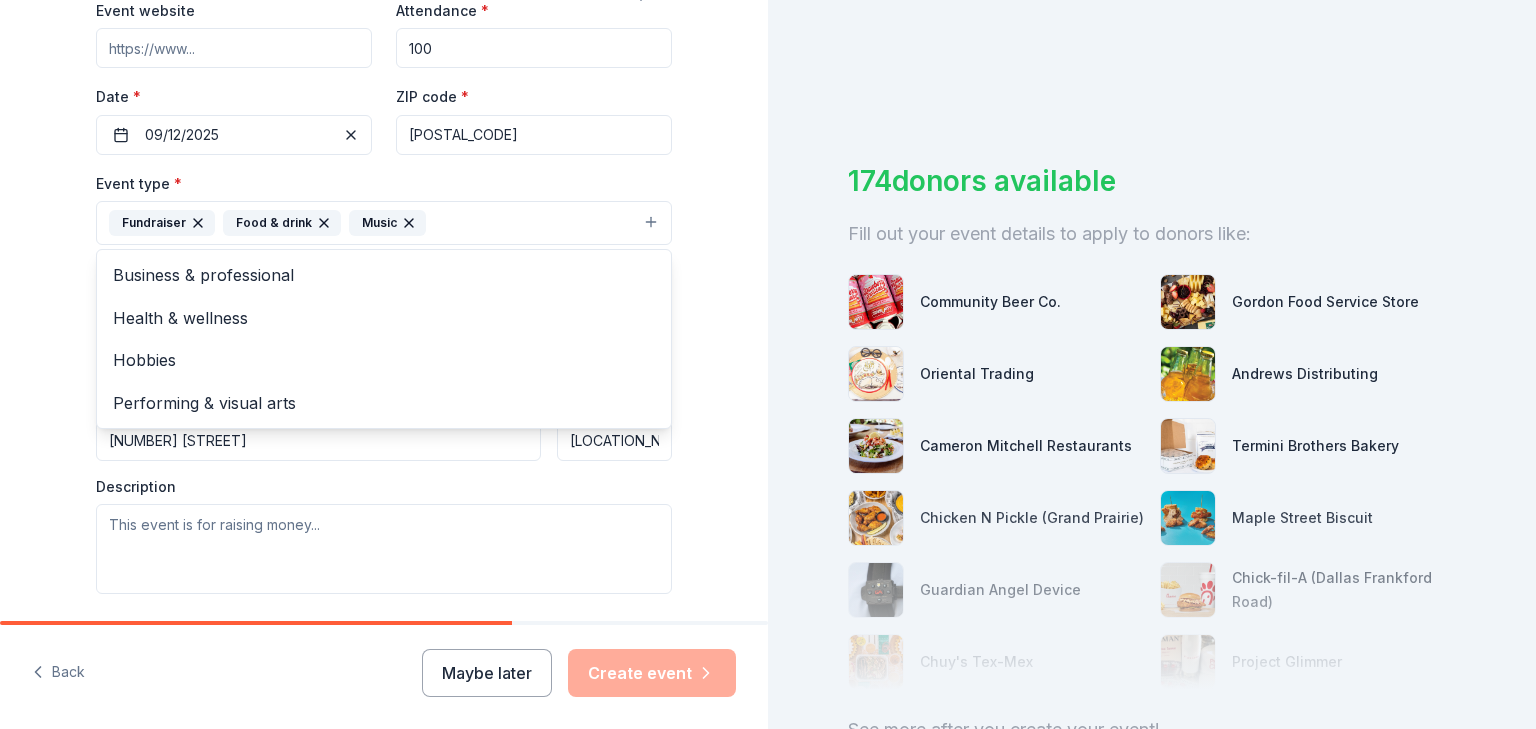 click on "Event name * Music Bingo w/raffle 20 /100 Event website Attendance * 100 Date * 09/12/2025 ZIP code * [POSTAL_CODE] Event type * Fundraiser Food & drink Music Business & professional Health & wellness Hobbies Performing & visual arts Demographic Select We use this information to help brands find events with their target demographic to sponsor their products. Mailing address [NUMBER] [STREET] Apt/unit [STREET] Description What are you looking for? * Auction & raffle Meals Snacks Desserts Alcohol Beverages Send me reminders Email me reminders of donor application deadlines Recurring event" at bounding box center [384, 374] 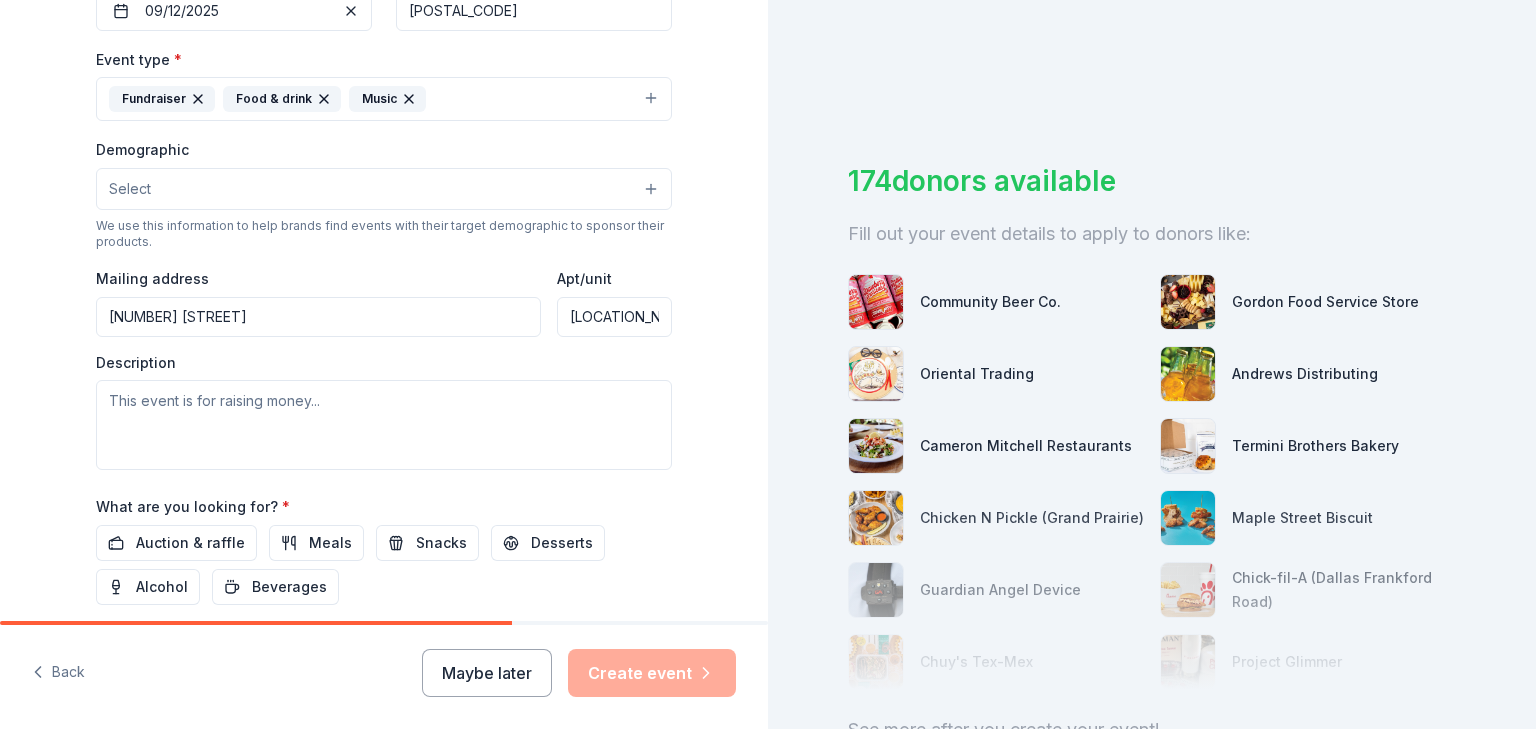 scroll, scrollTop: 560, scrollLeft: 0, axis: vertical 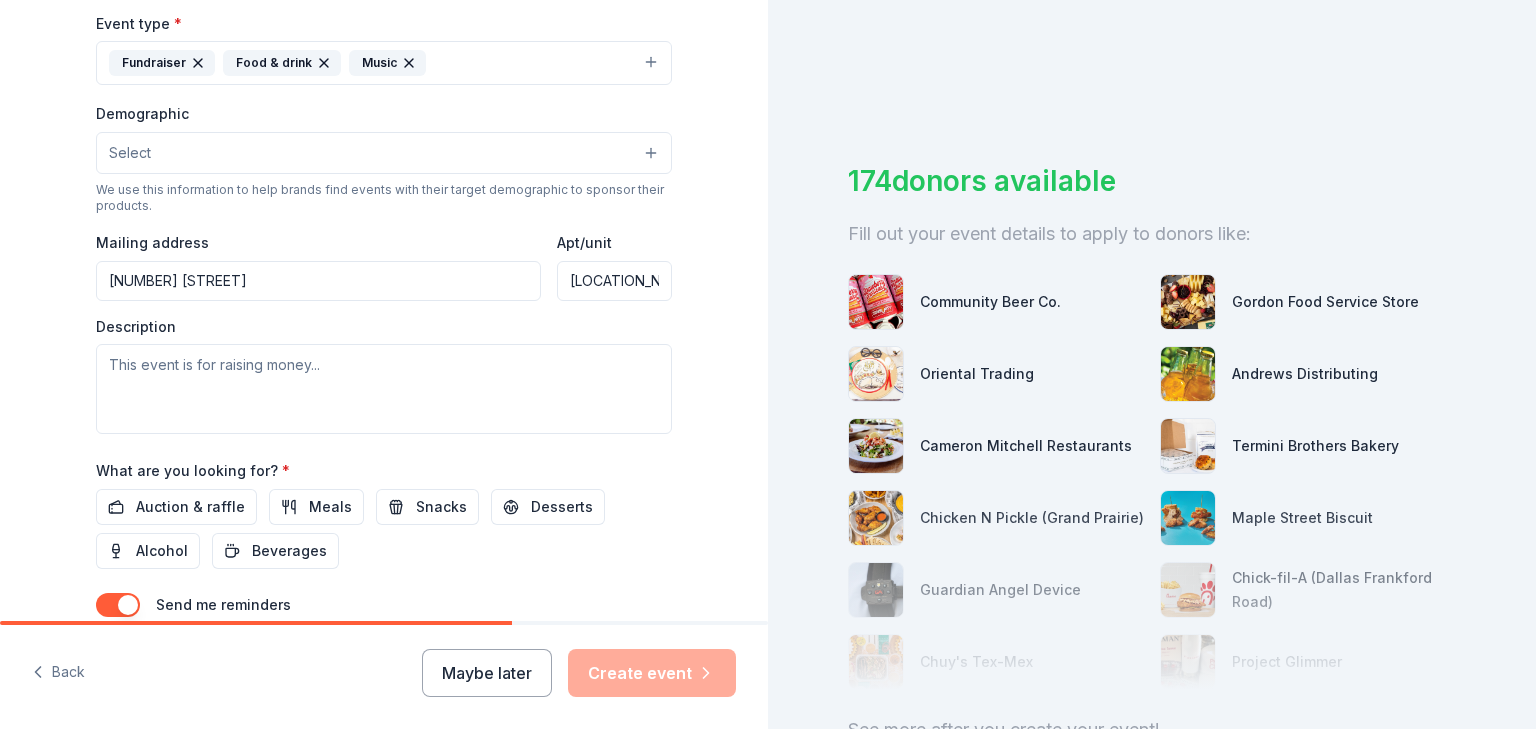 click on "Select" at bounding box center (384, 153) 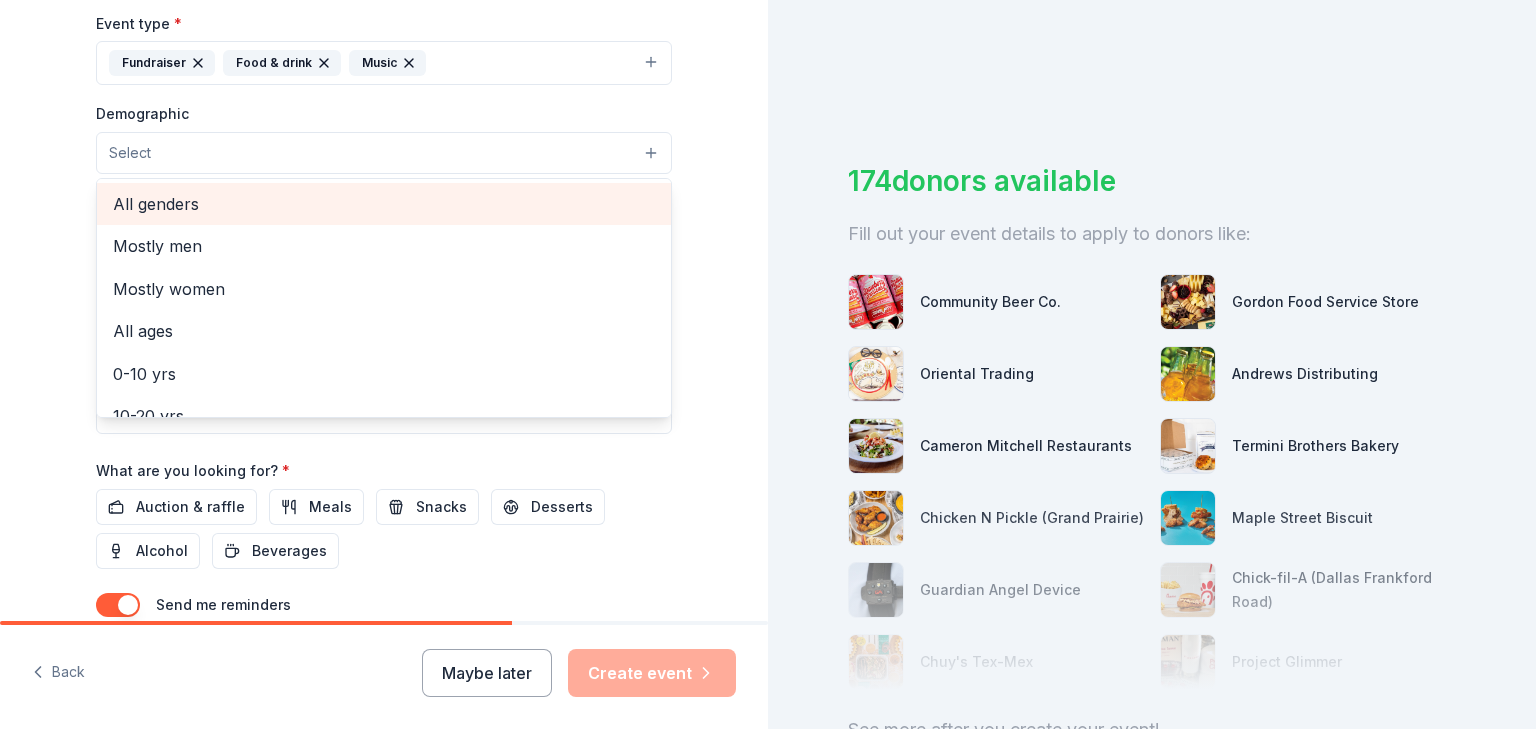 drag, startPoint x: 120, startPoint y: 364, endPoint x: 191, endPoint y: 371, distance: 71.34424 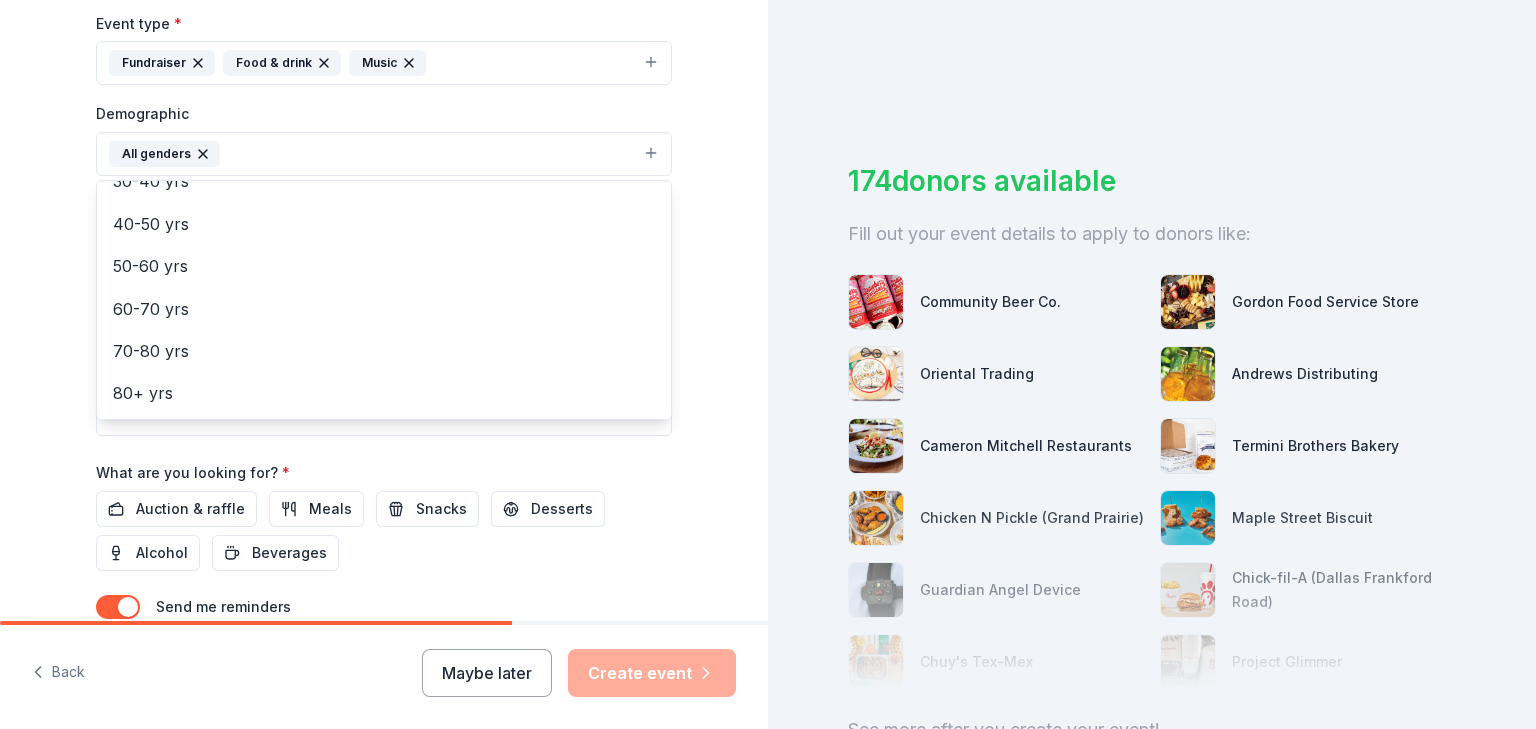 scroll, scrollTop: 347, scrollLeft: 0, axis: vertical 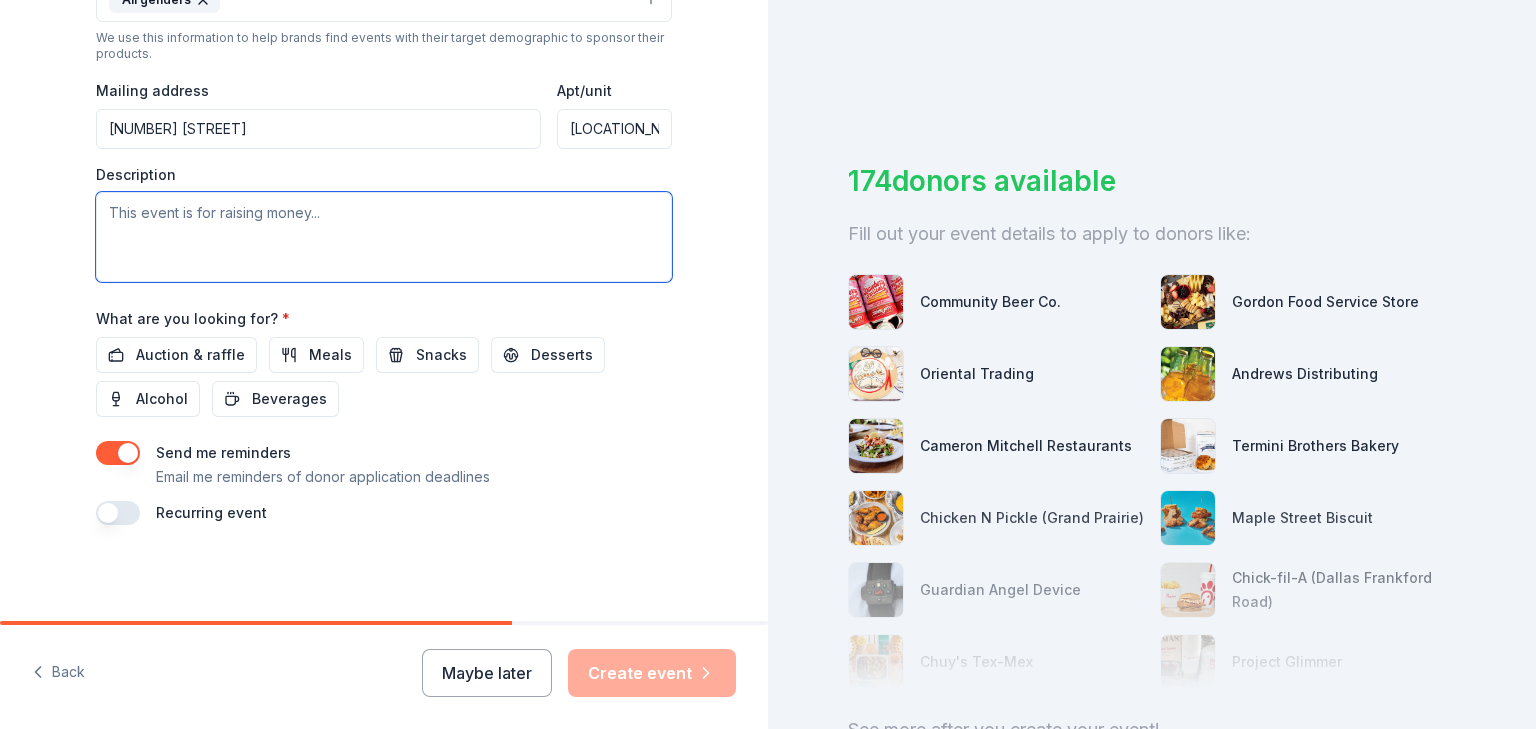 click at bounding box center (384, 237) 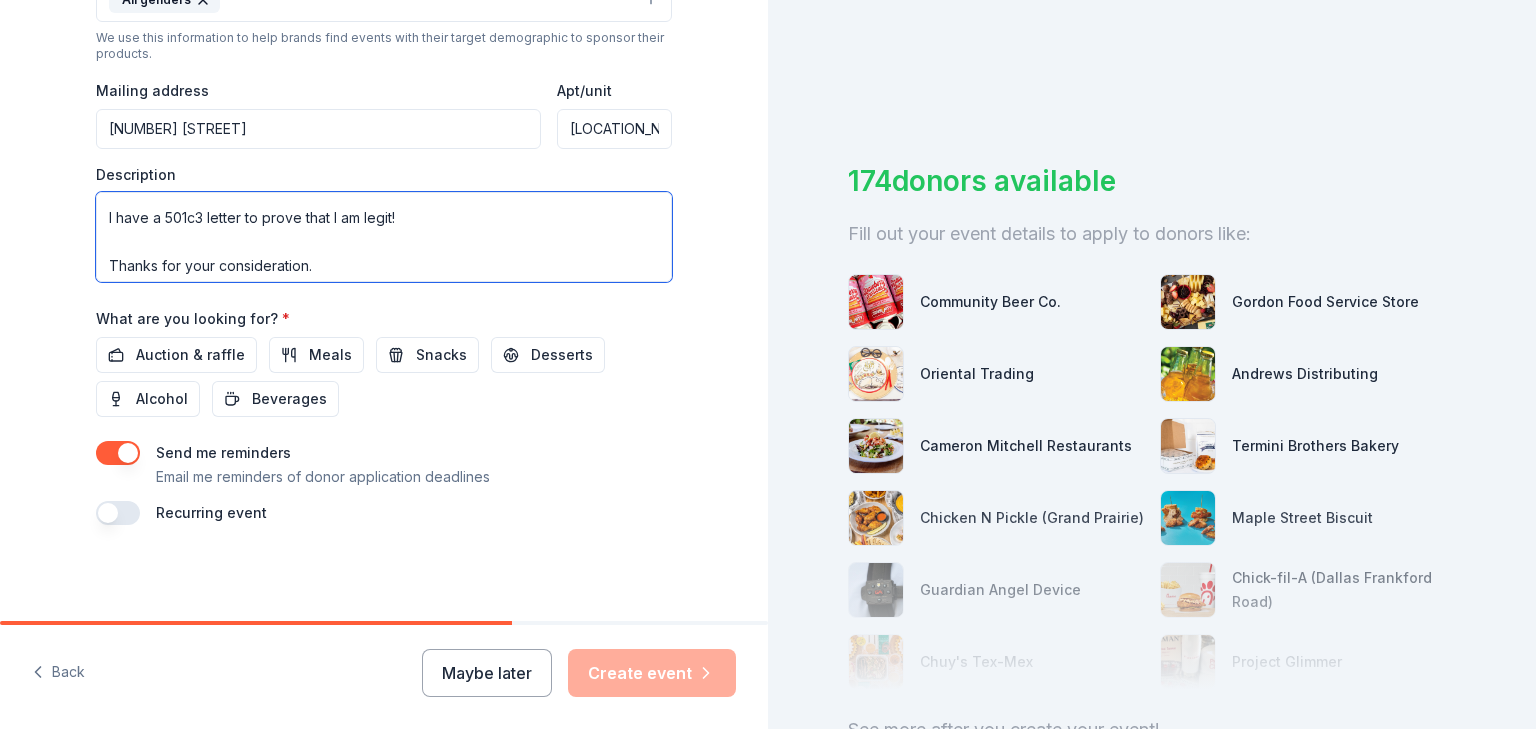 scroll, scrollTop: 240, scrollLeft: 0, axis: vertical 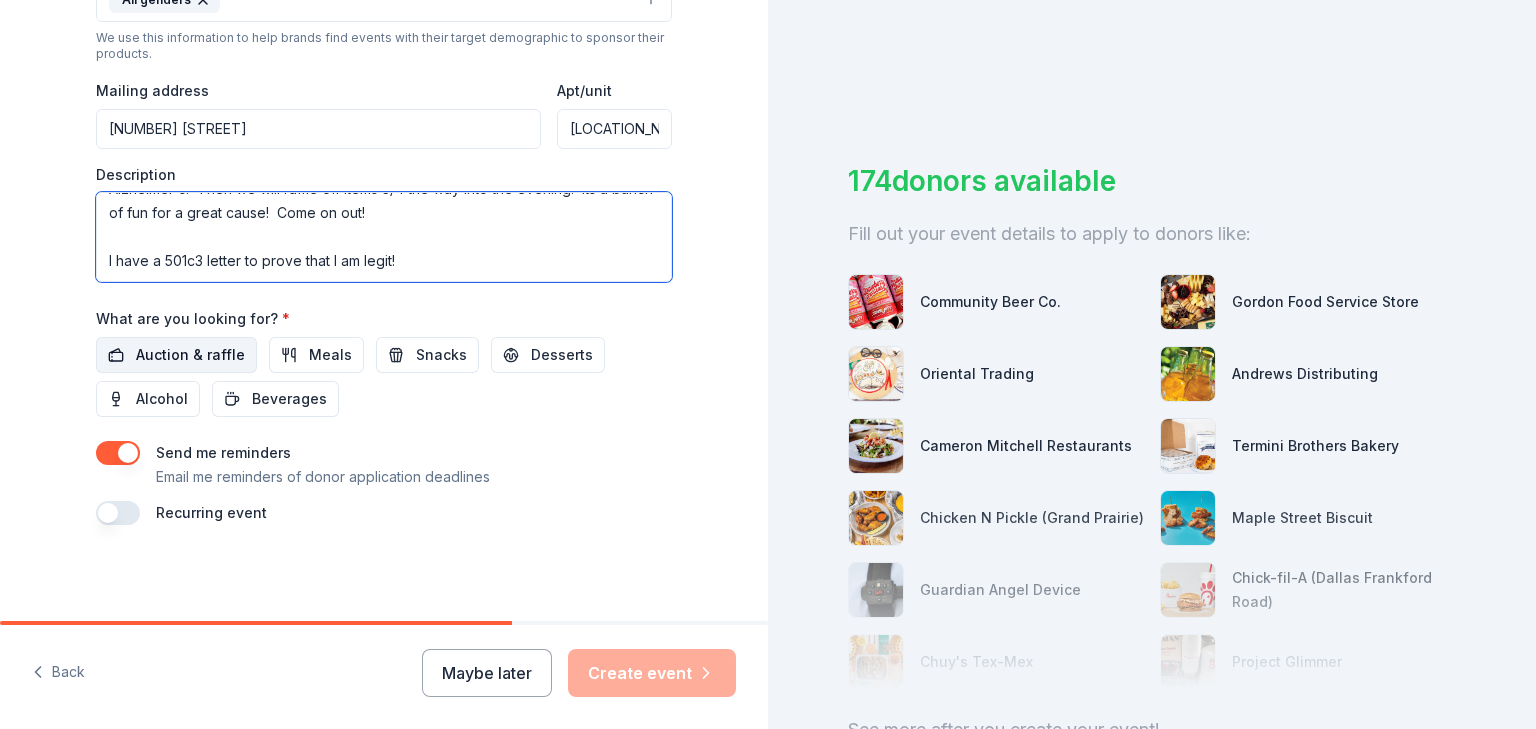 type on "I am the team captain for Team Forget Me Nots for the 9/27 Walk to End Alzheimers in [CITY].  Last year we raised $400 short of $10,000 with the help of vendors such as yourself and we’d like to do the same this year!  The Alzheimer's Association is a leading non-profit organization dedicated to finding a cure for Alzheimer's disease and other dementias while also improving the lives of those affected. It aims to achieve this by accelerating global research, driving risk reduction and early detection, and maximizing quality care and support.
Patrons pay $10 at the door to play music bingo 100% of which goes to Alzheimer's.  Then we will raffle off items 3/4 the way into the evening.  Its a bunch of fun for a great cause!  Come on out!
I have a 501c3 letter to prove that I am legit!
Thanks for your consideration.
Sincerely,
[FIRST] [LAST]" 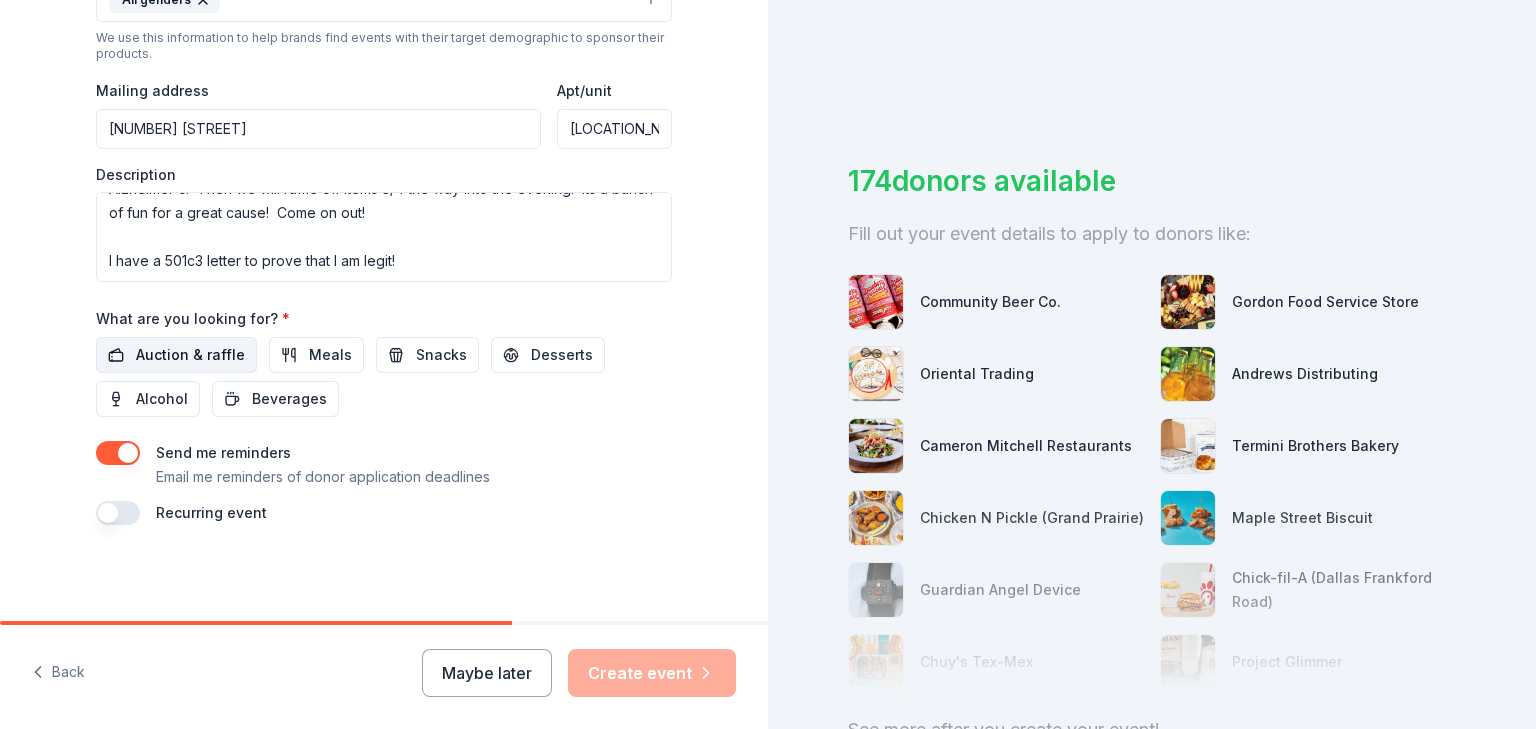 click on "Auction & raffle" at bounding box center [190, 355] 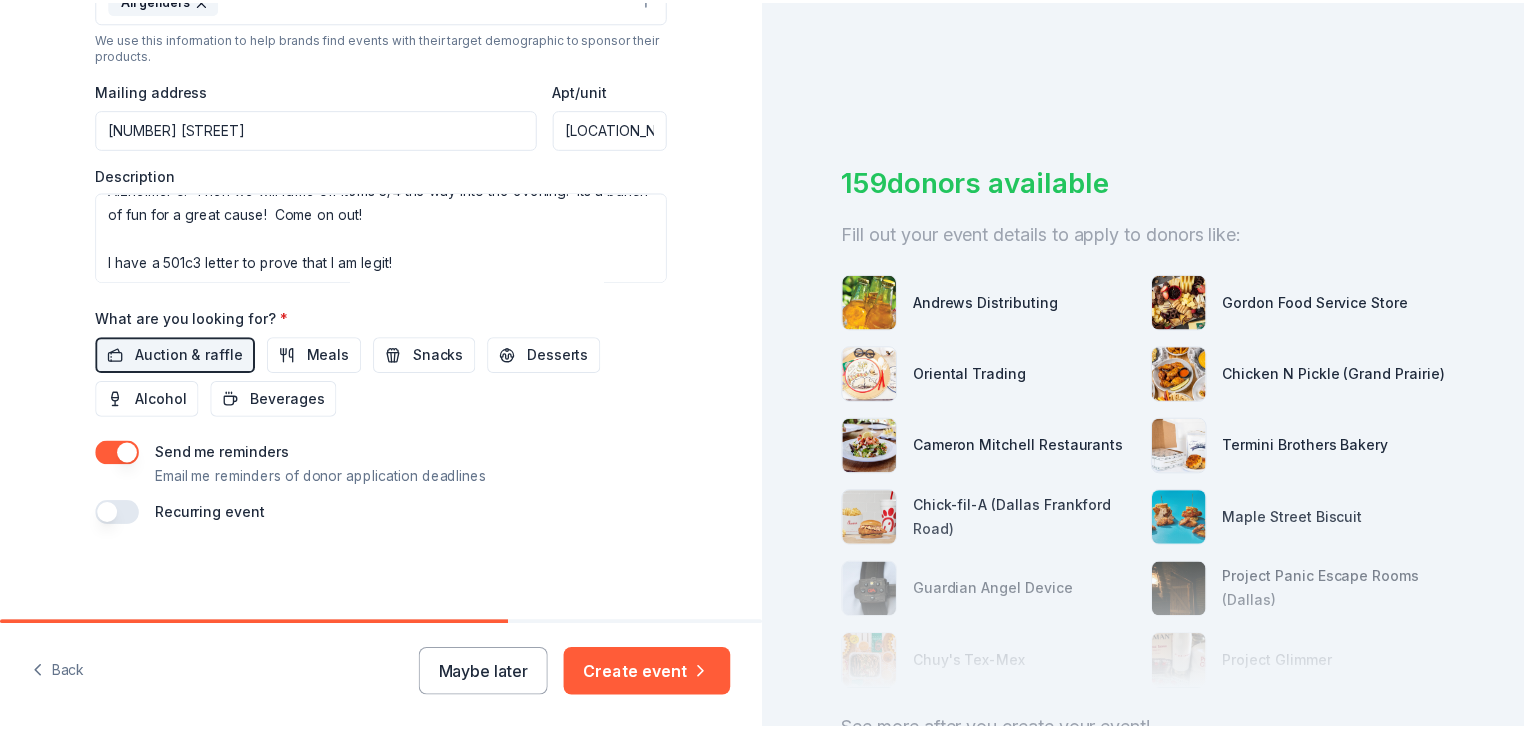 scroll, scrollTop: 1055, scrollLeft: 0, axis: vertical 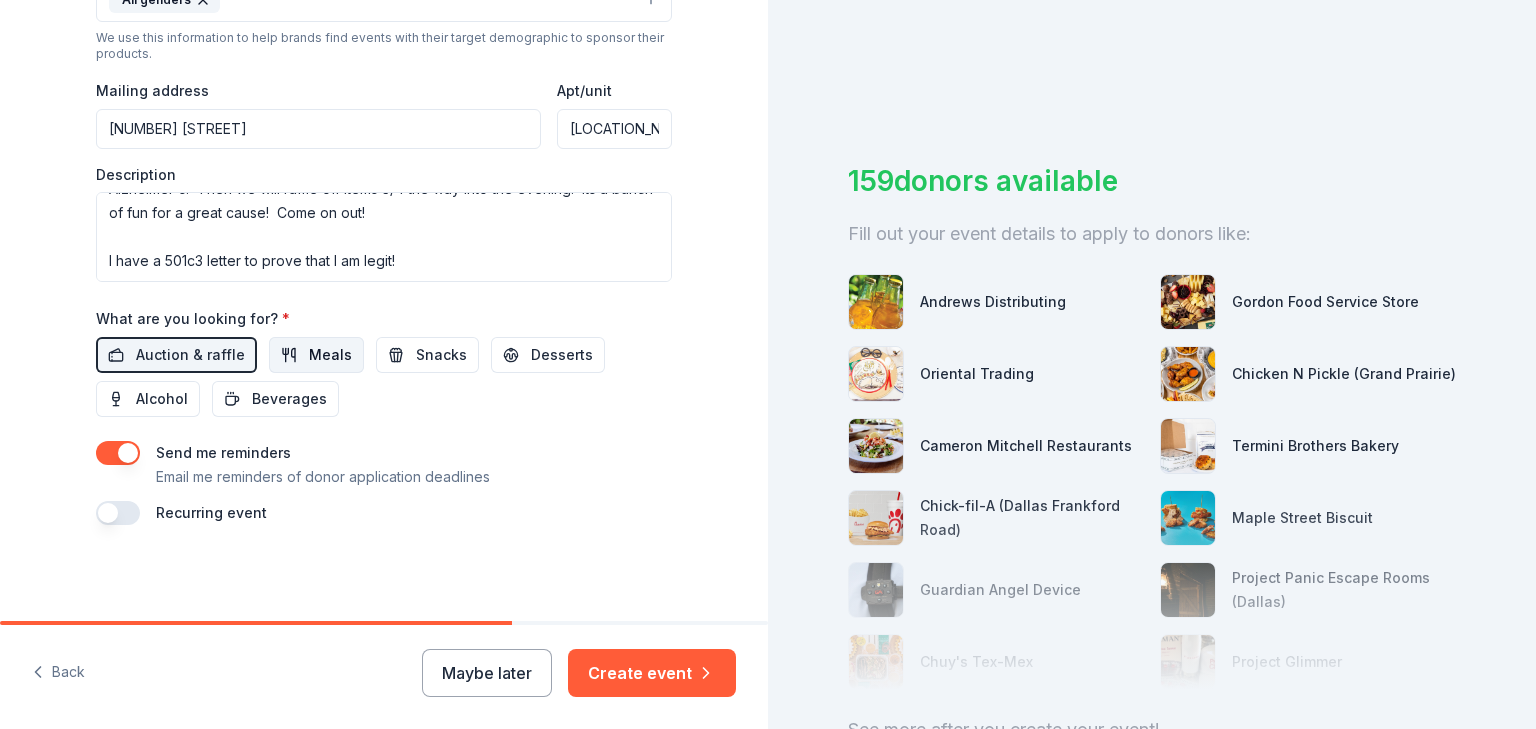 click on "Meals" at bounding box center [330, 355] 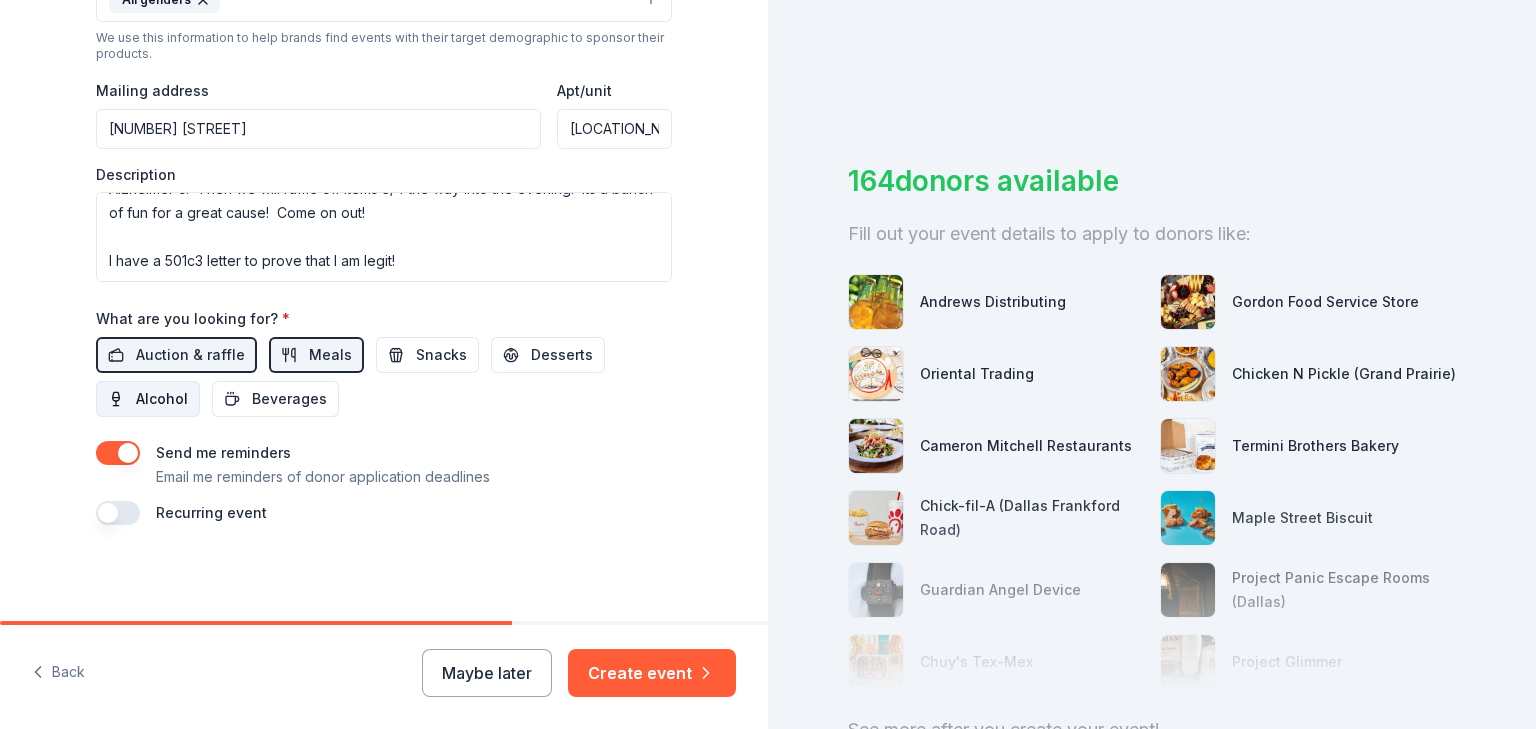 click on "Alcohol" at bounding box center (162, 399) 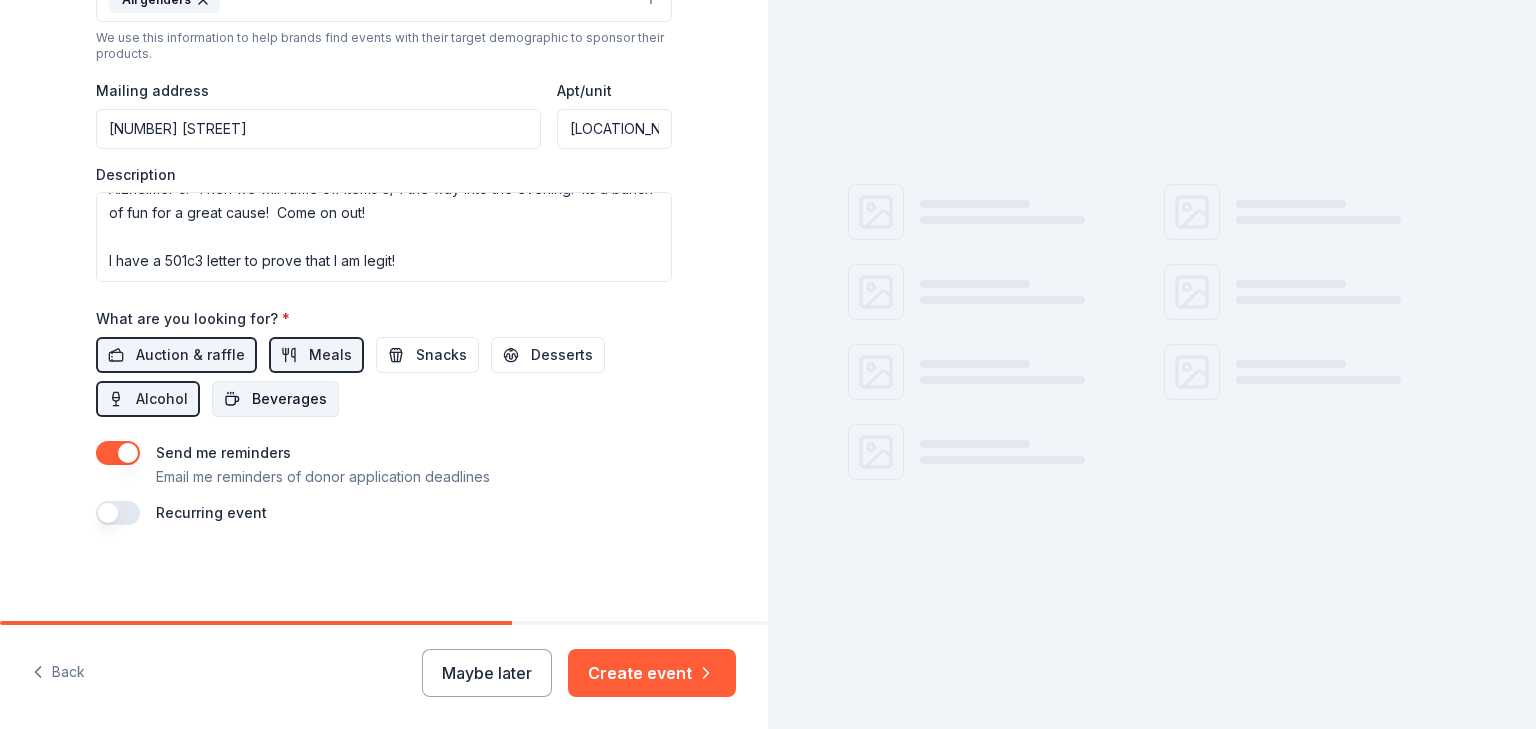 click on "Beverages" at bounding box center [289, 399] 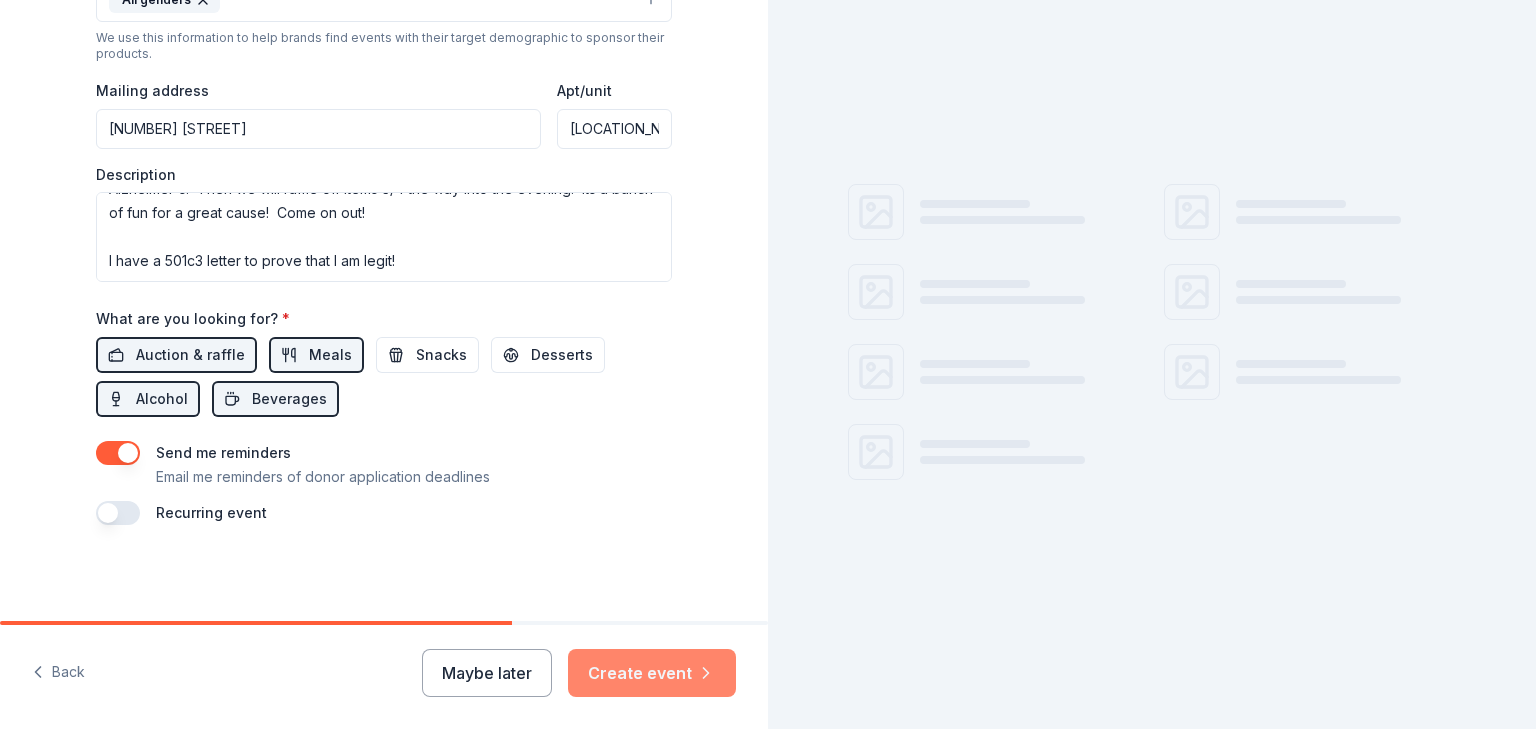 click on "Create event" at bounding box center [652, 673] 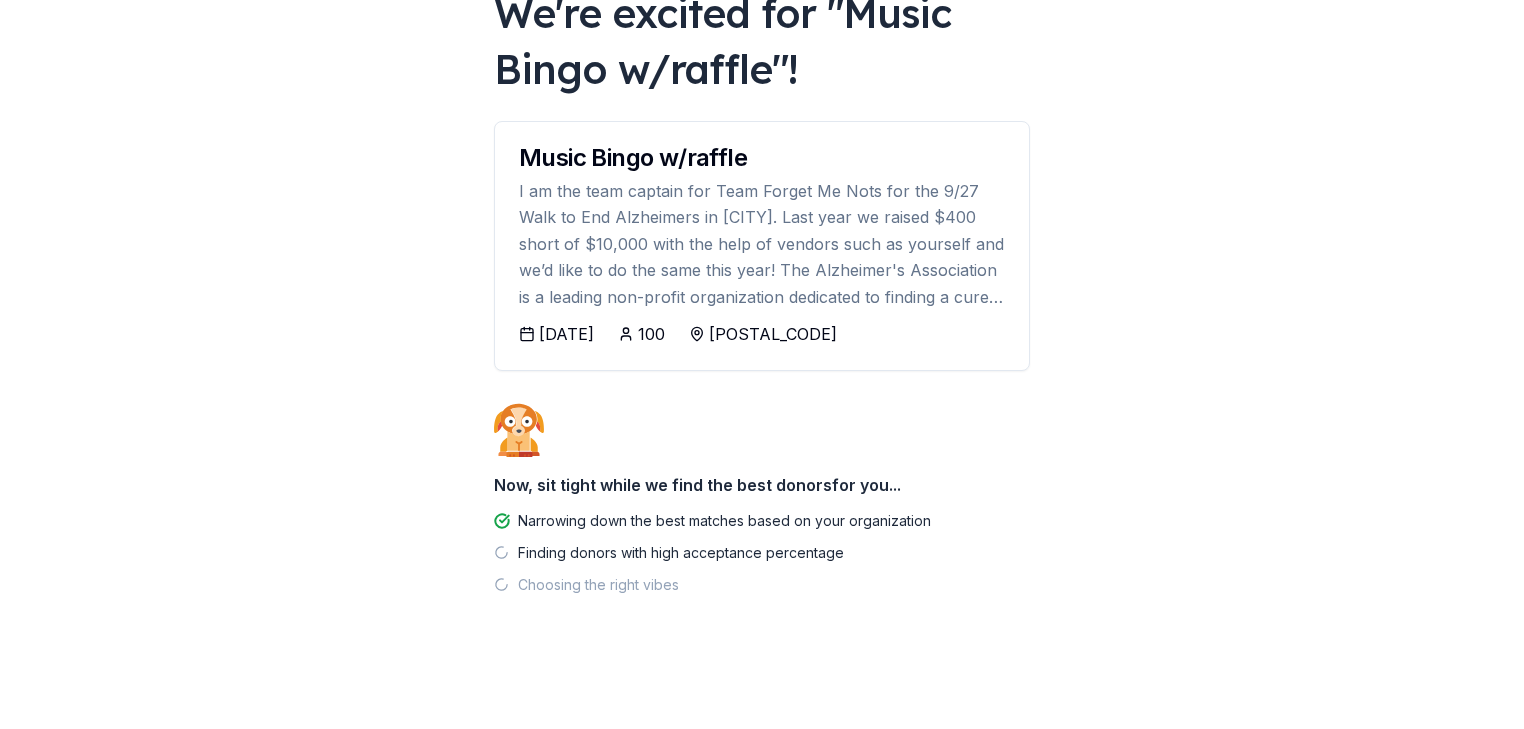 scroll, scrollTop: 400, scrollLeft: 0, axis: vertical 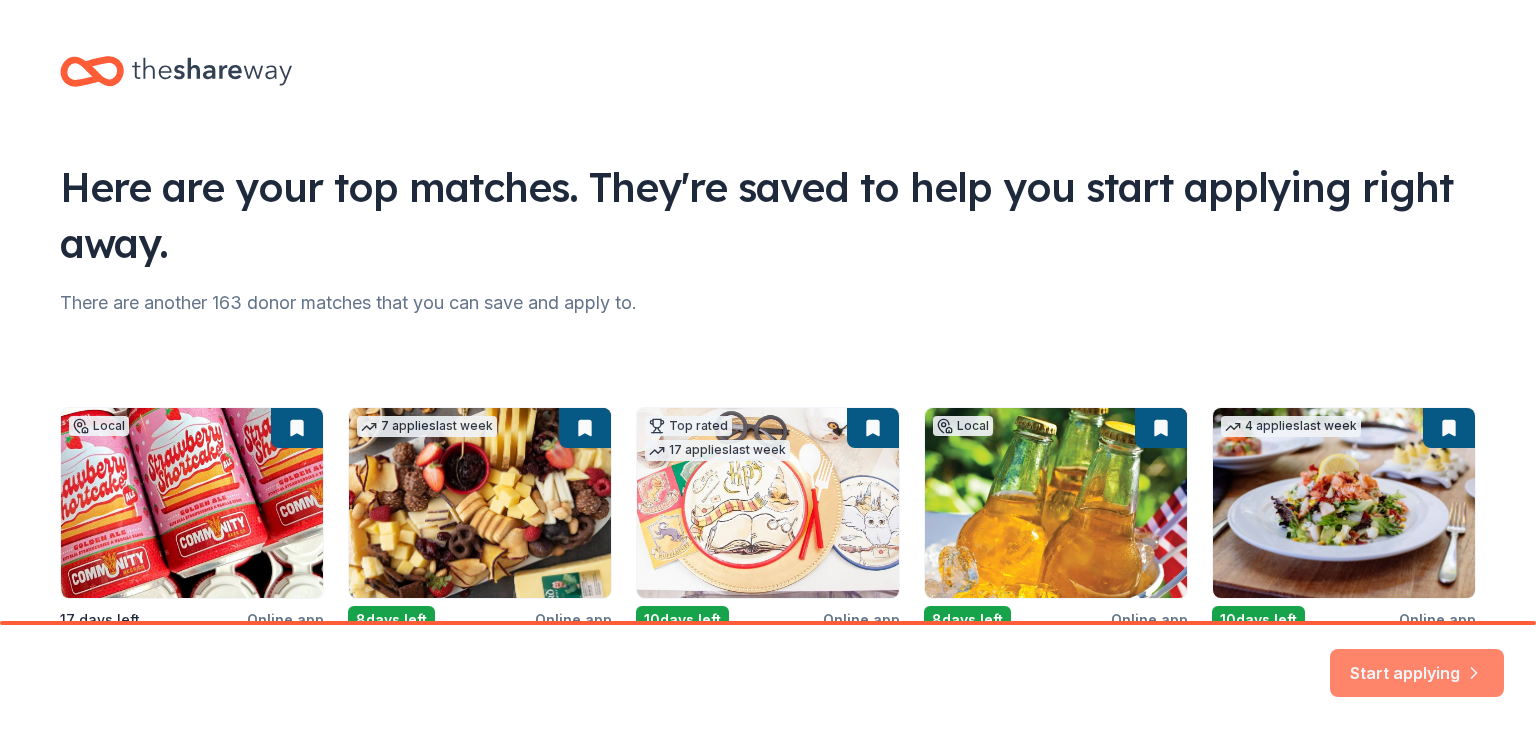click on "Start applying" at bounding box center [1417, 661] 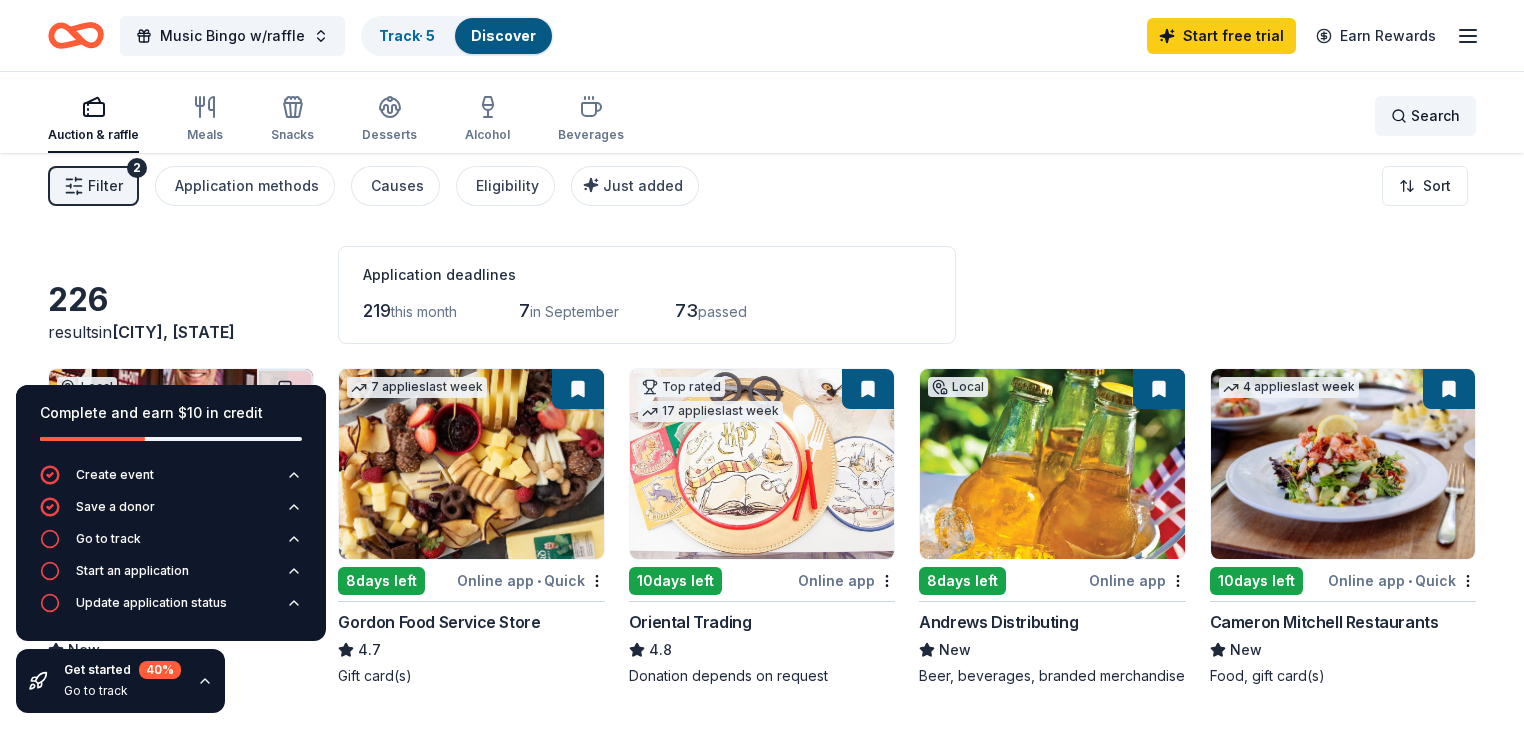 click on "Search" at bounding box center (1425, 116) 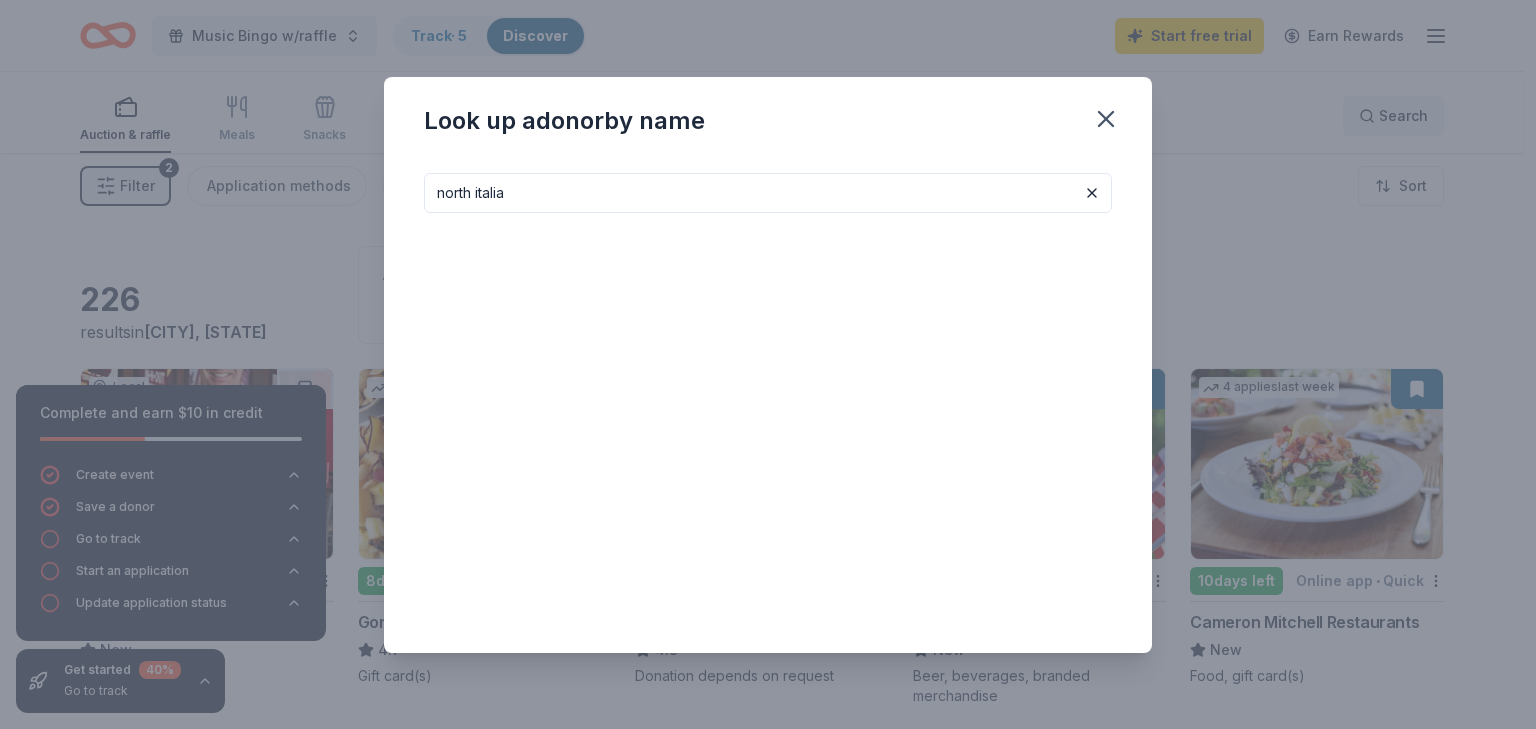 type on "north italia" 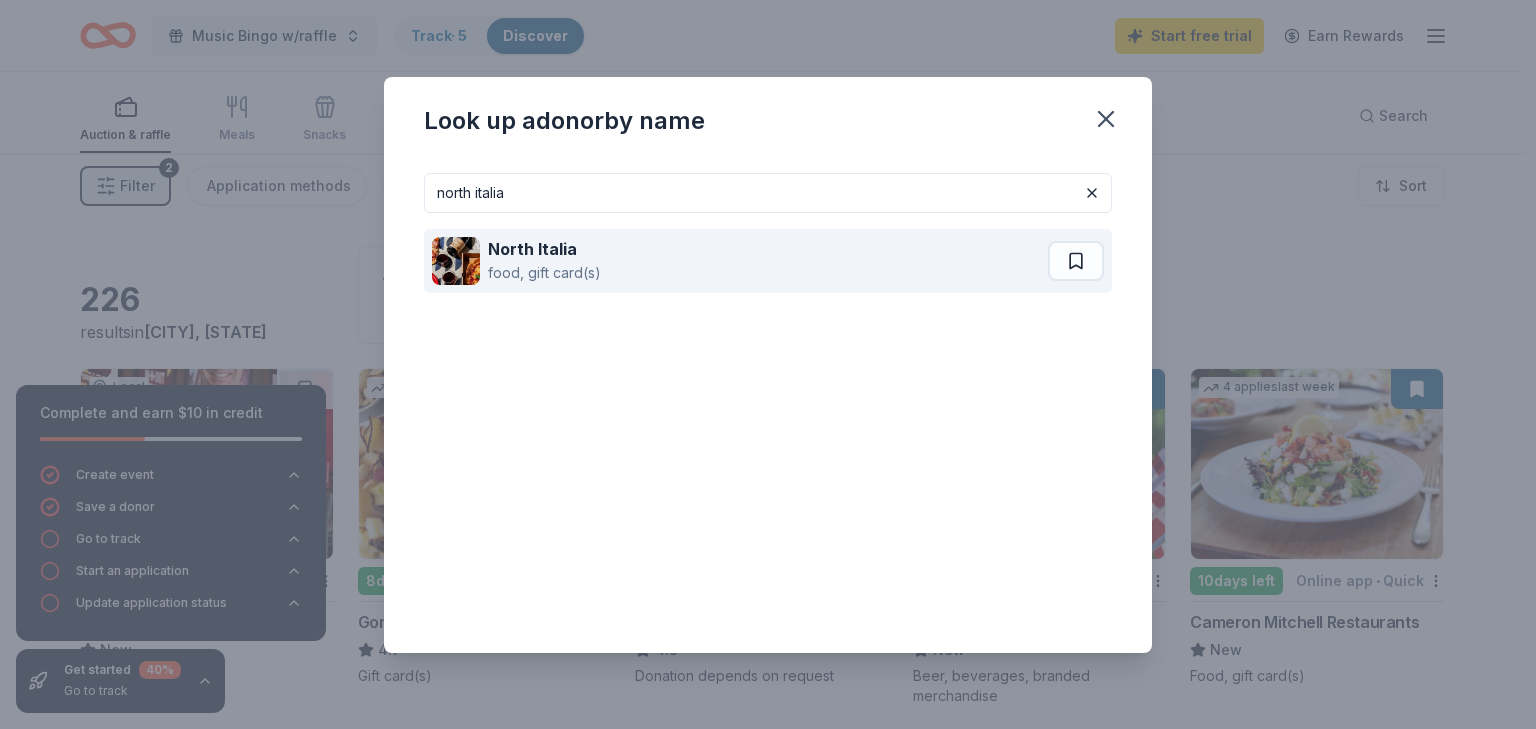 click on "North Italia" at bounding box center (532, 249) 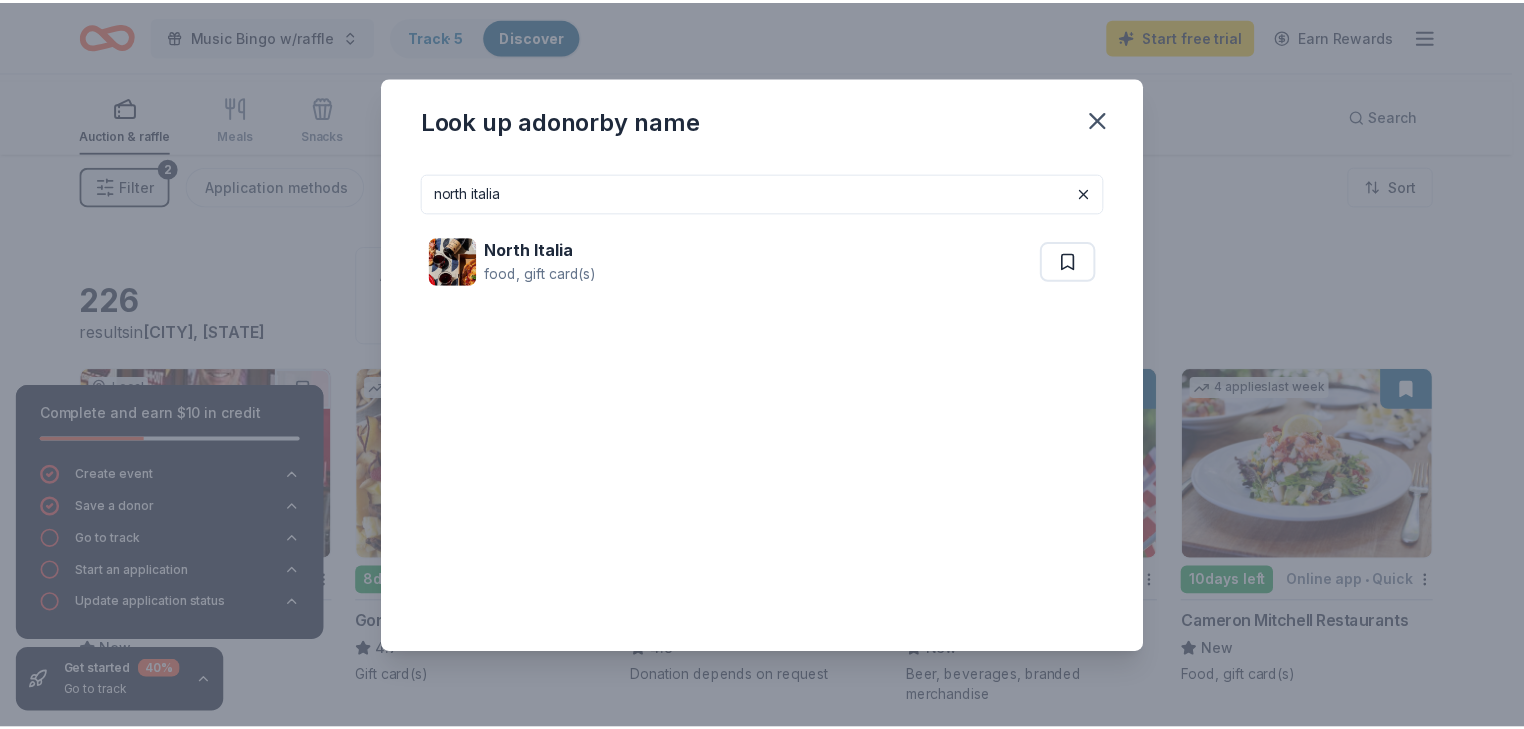 scroll, scrollTop: 80, scrollLeft: 0, axis: vertical 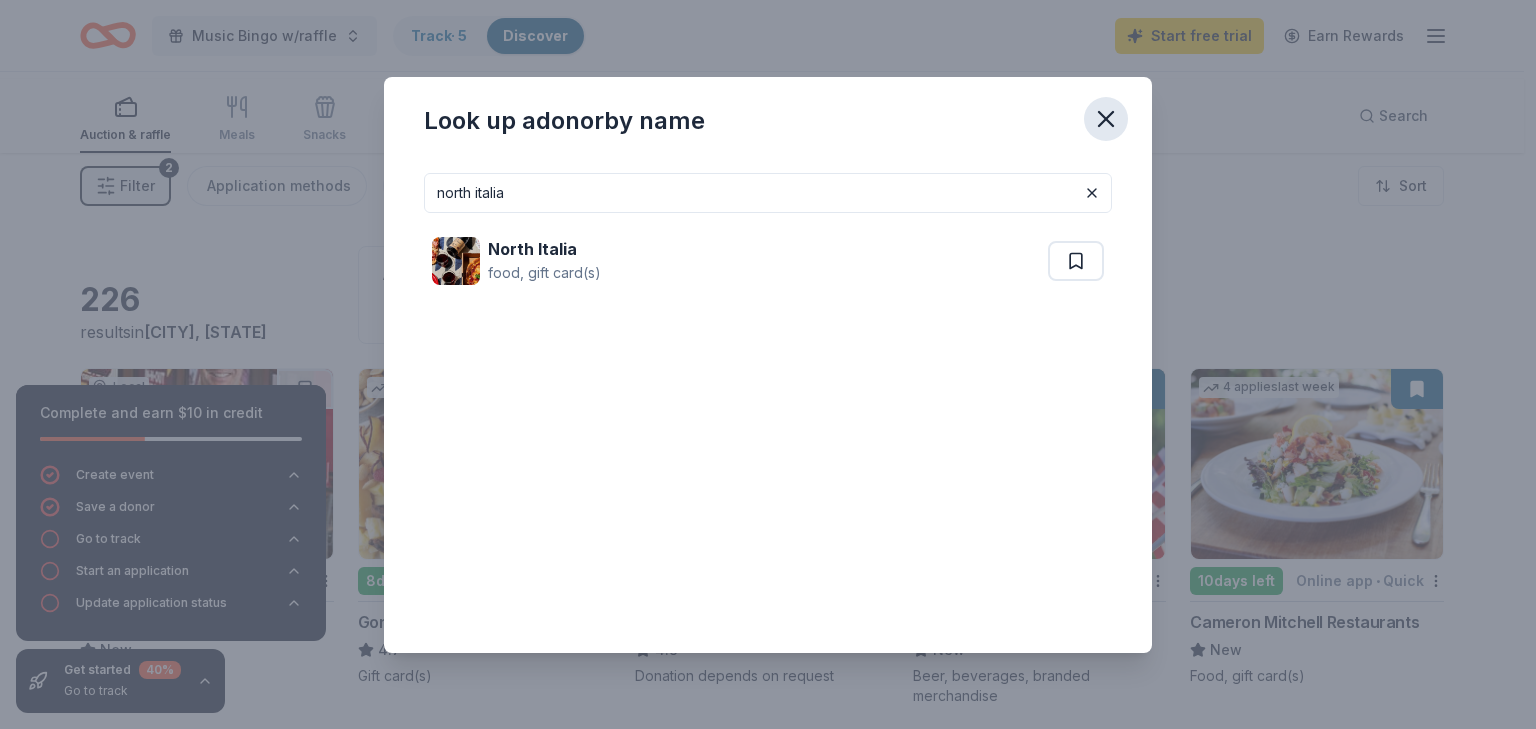 click 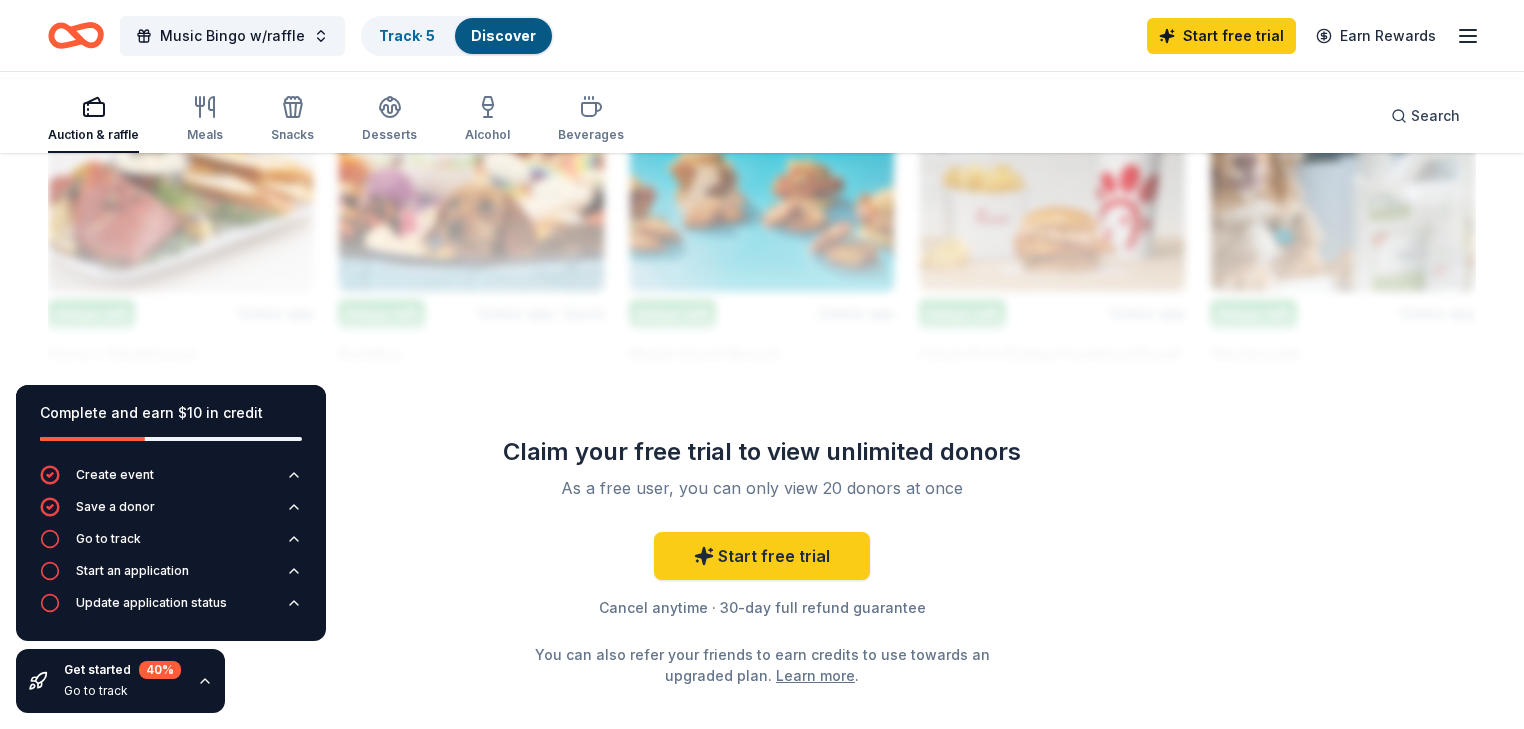 scroll, scrollTop: 1840, scrollLeft: 0, axis: vertical 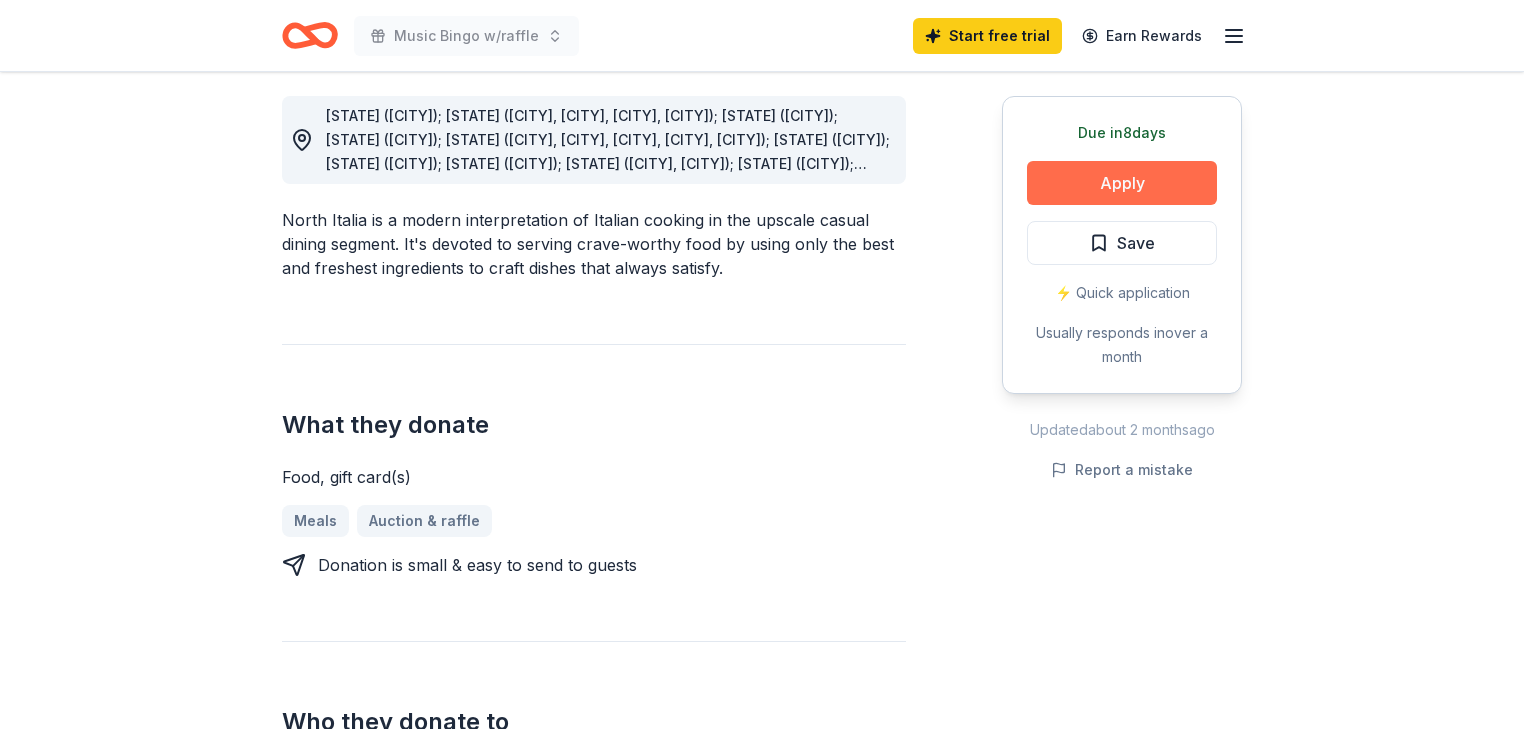 click on "Apply" at bounding box center [1122, 183] 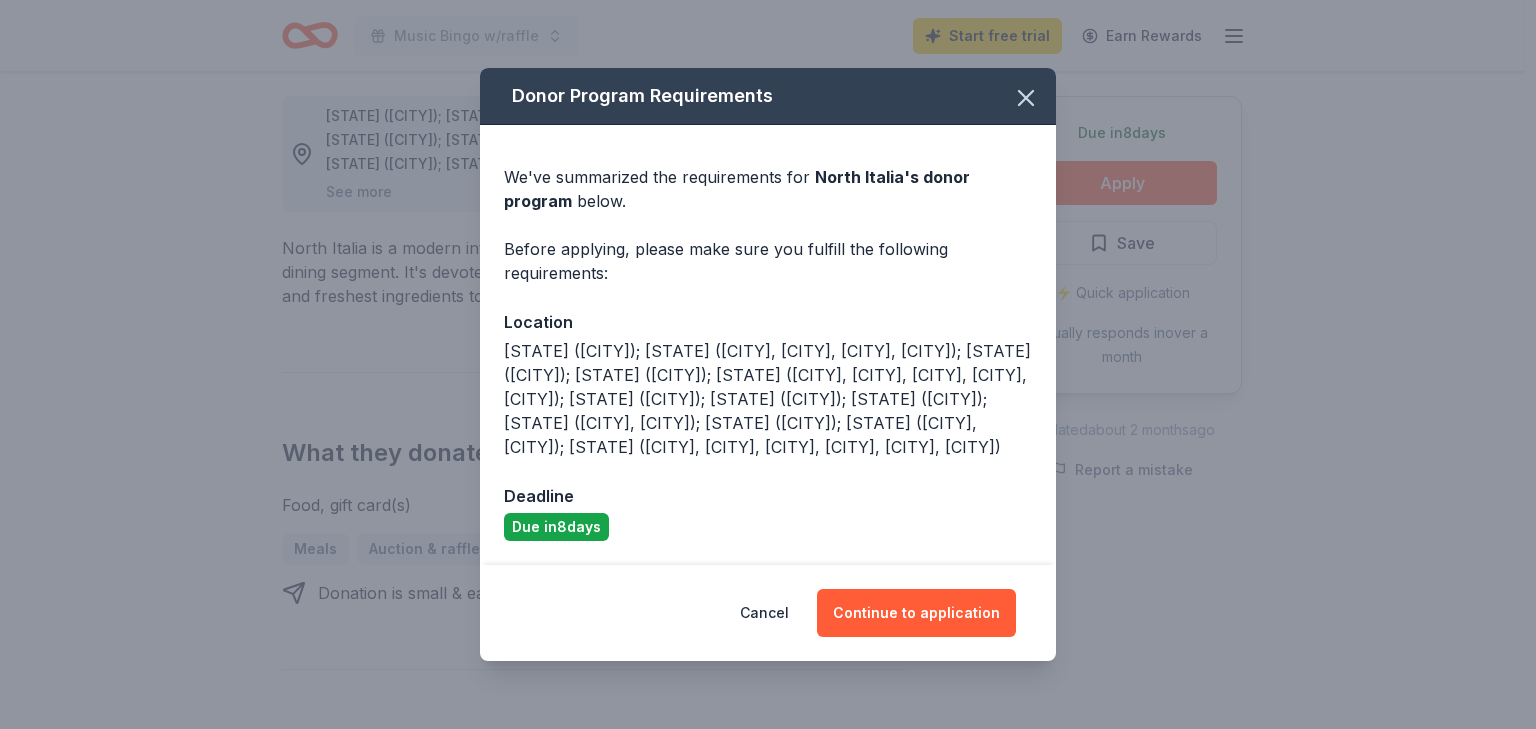 scroll, scrollTop: 181, scrollLeft: 0, axis: vertical 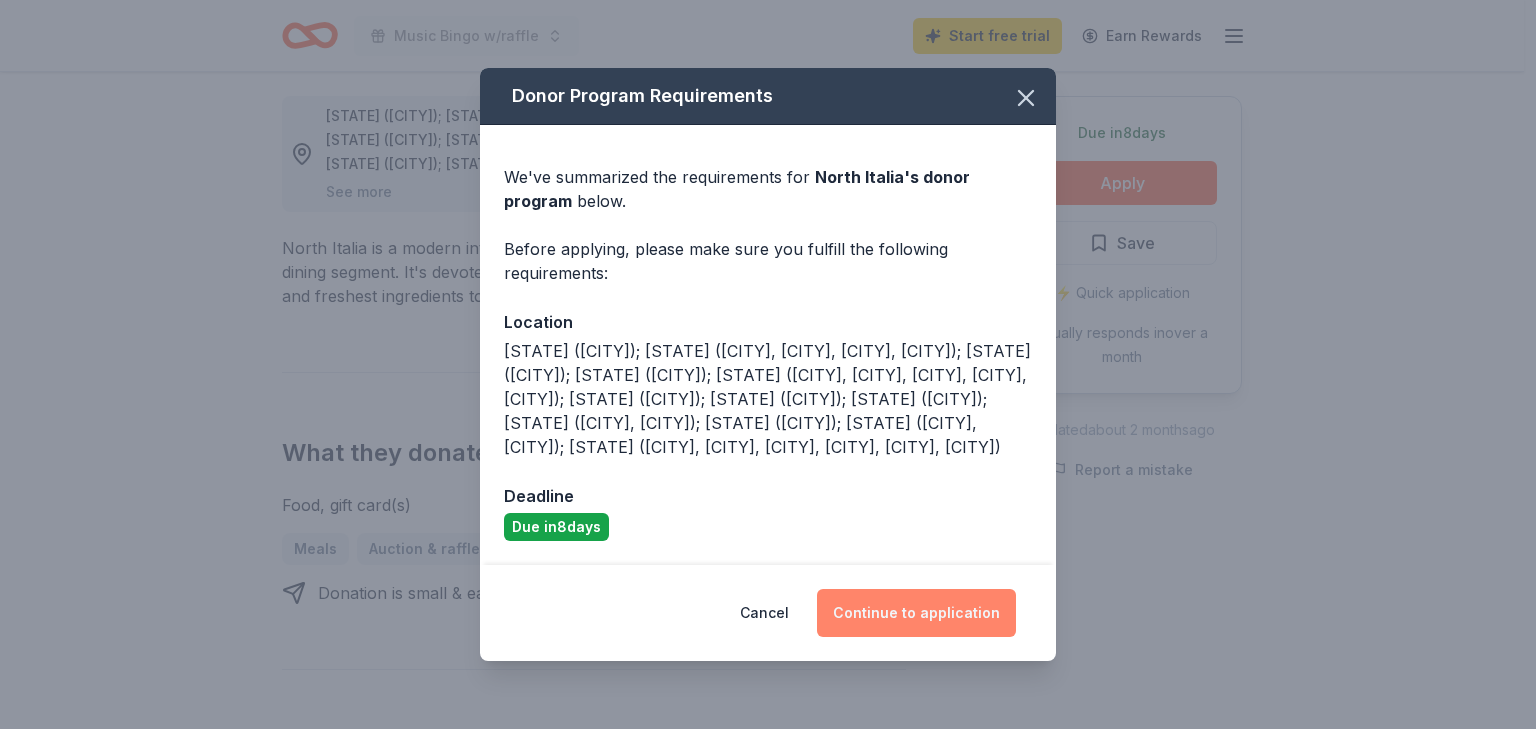 click on "Continue to application" at bounding box center [916, 613] 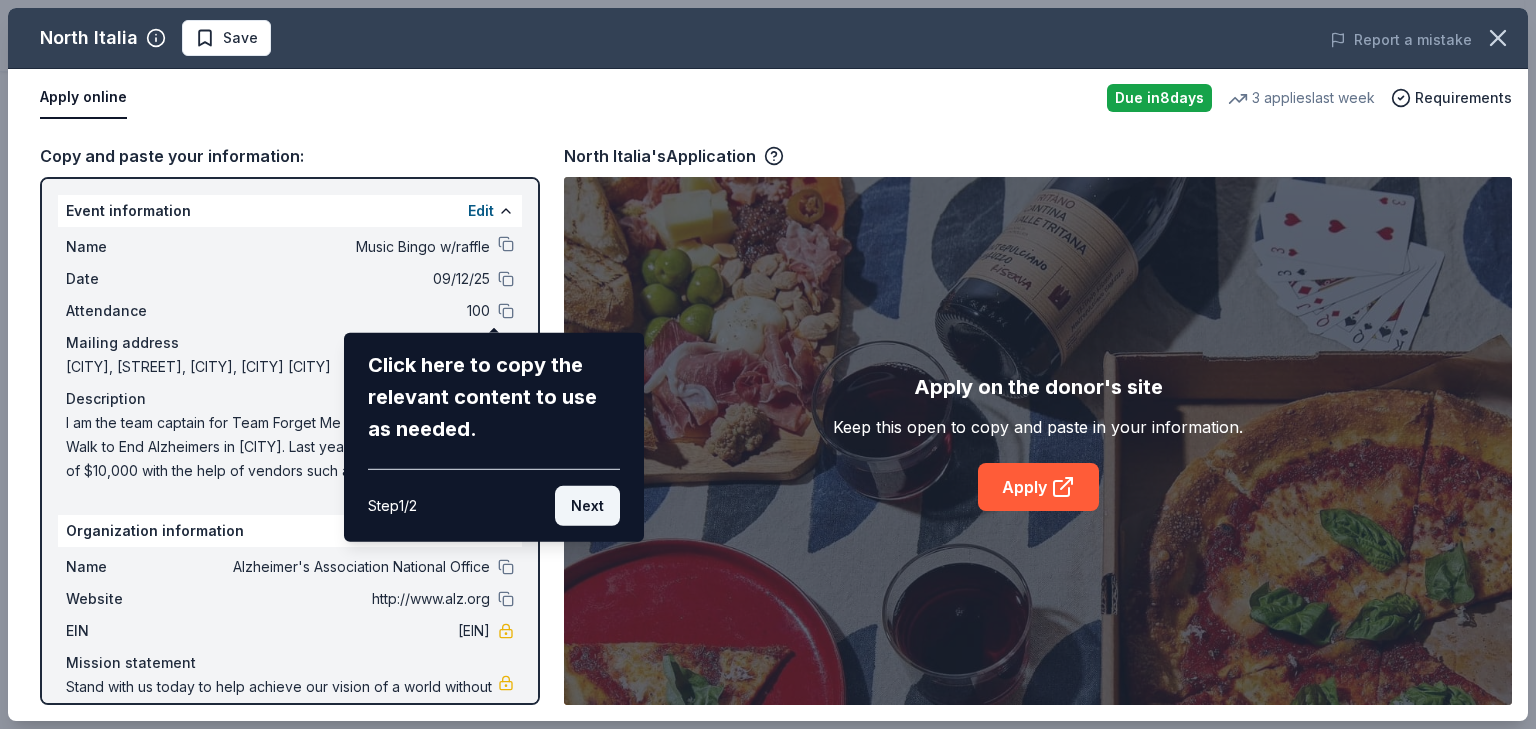 click on "Next" at bounding box center [587, 506] 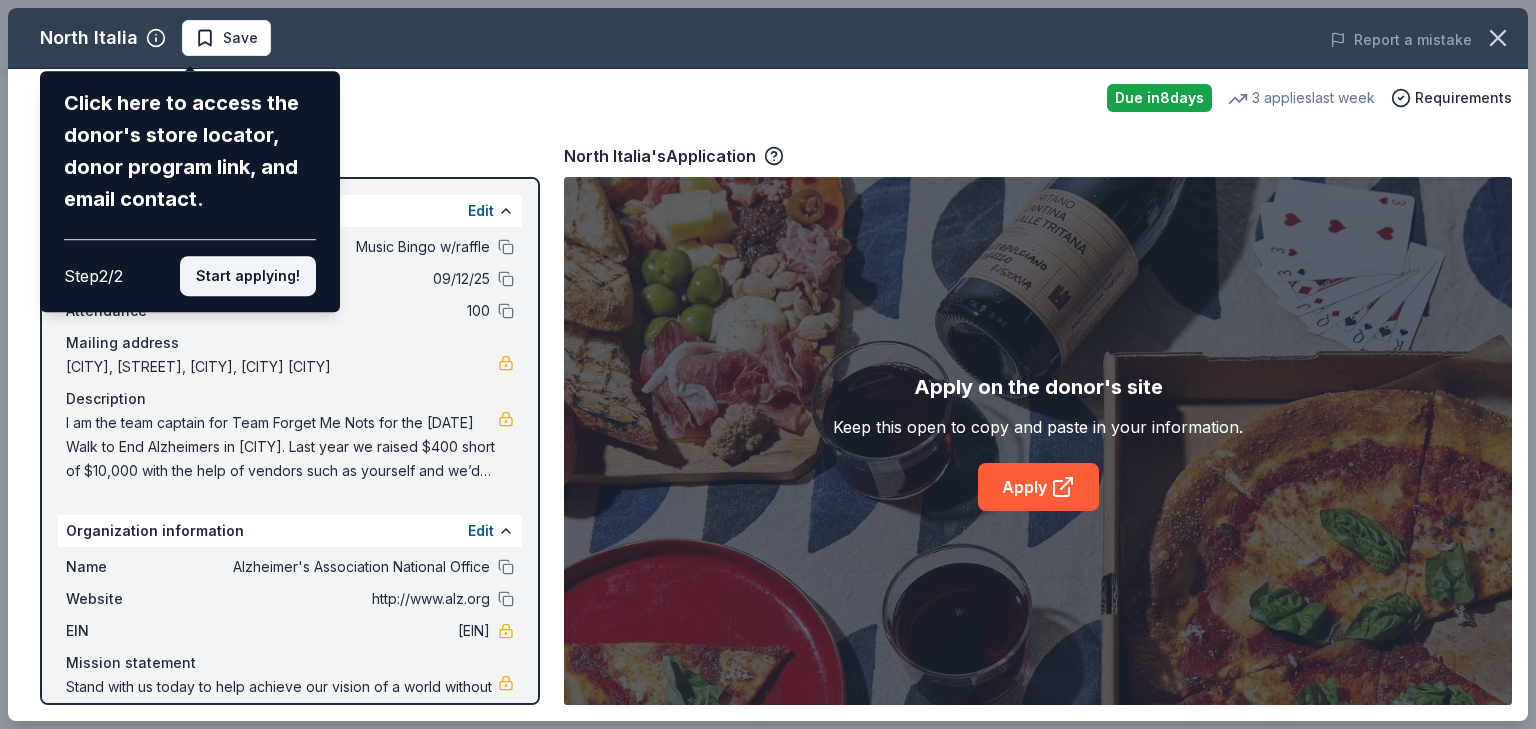 click on "Start applying!" at bounding box center (248, 276) 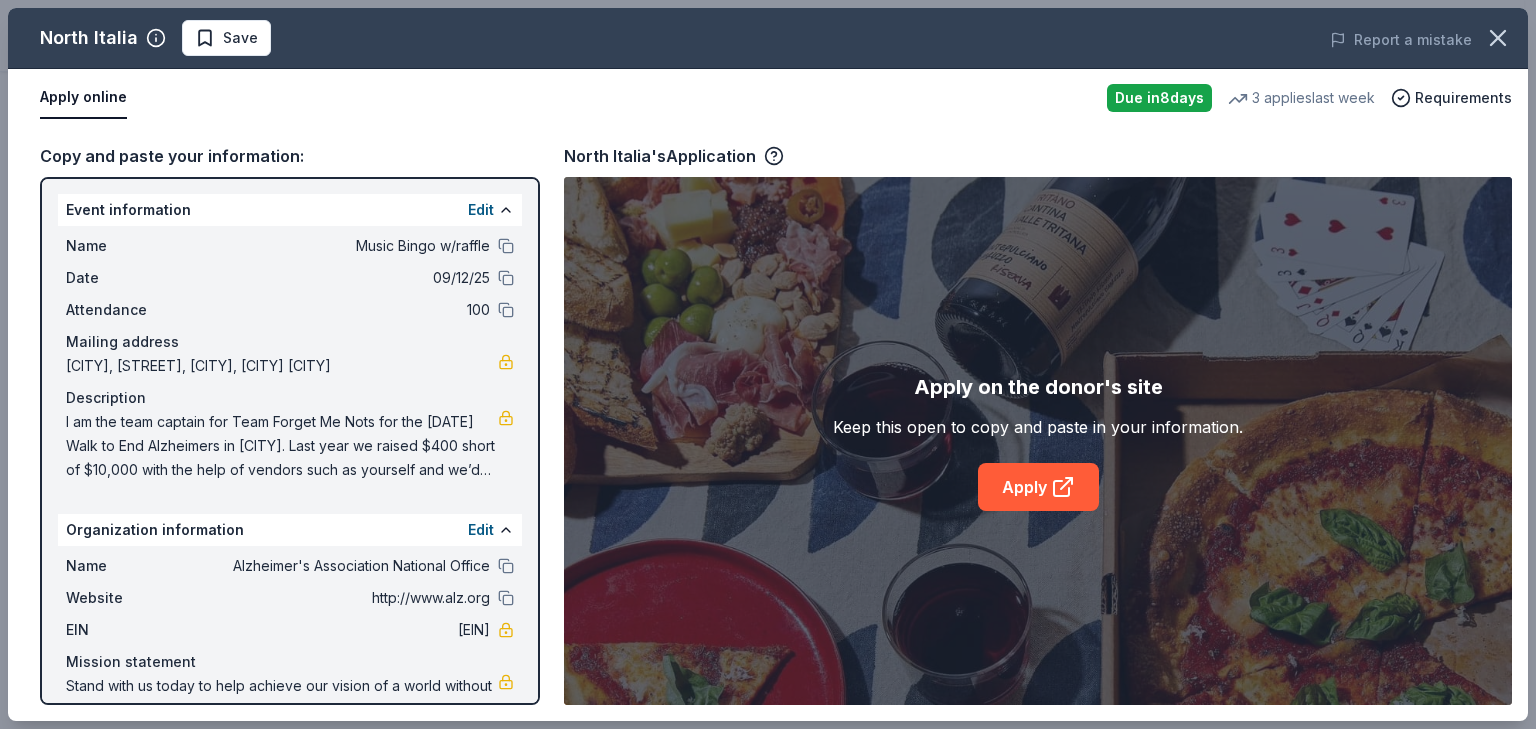 scroll, scrollTop: 0, scrollLeft: 0, axis: both 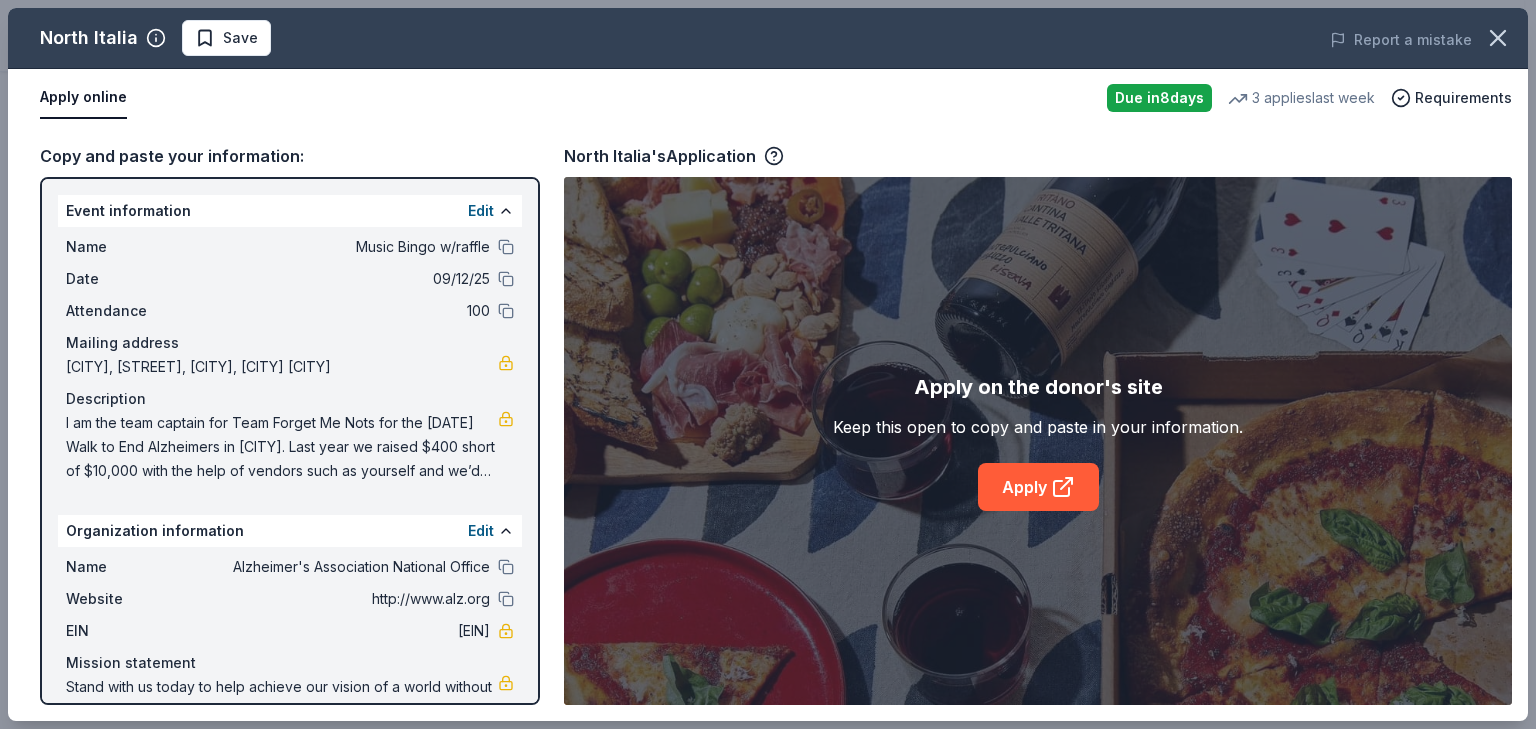click on "Mailing address" at bounding box center (290, 343) 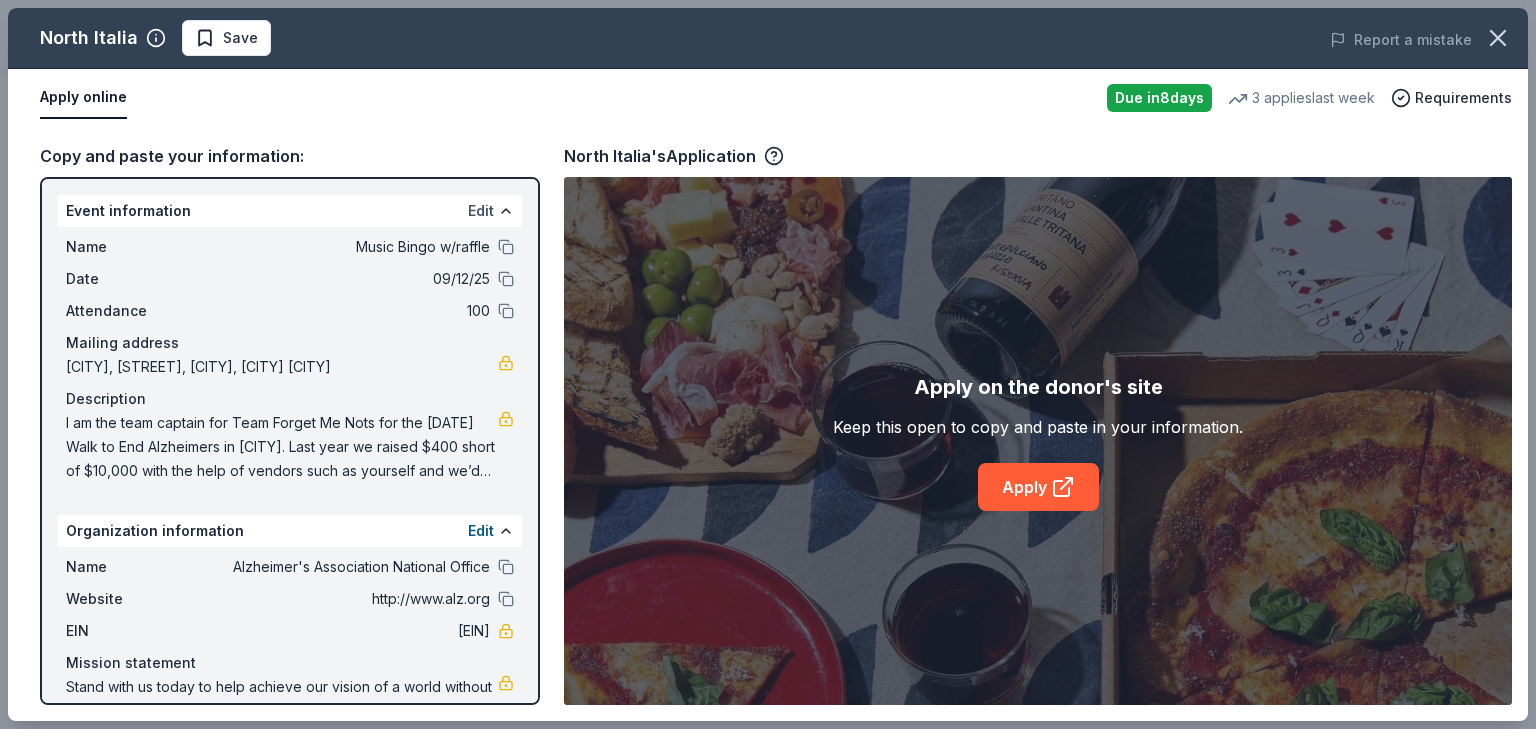 click on "Edit" at bounding box center [481, 211] 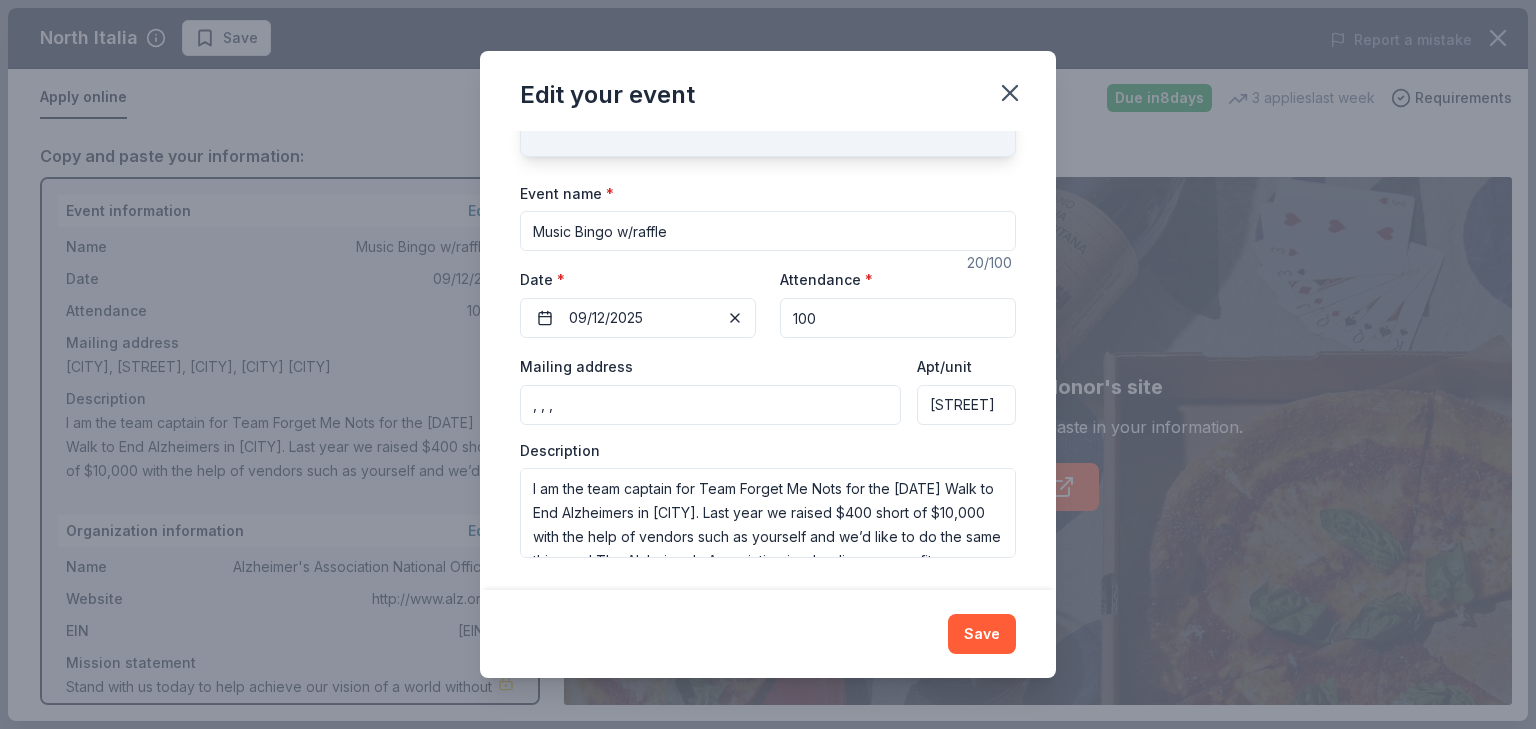 scroll, scrollTop: 298, scrollLeft: 0, axis: vertical 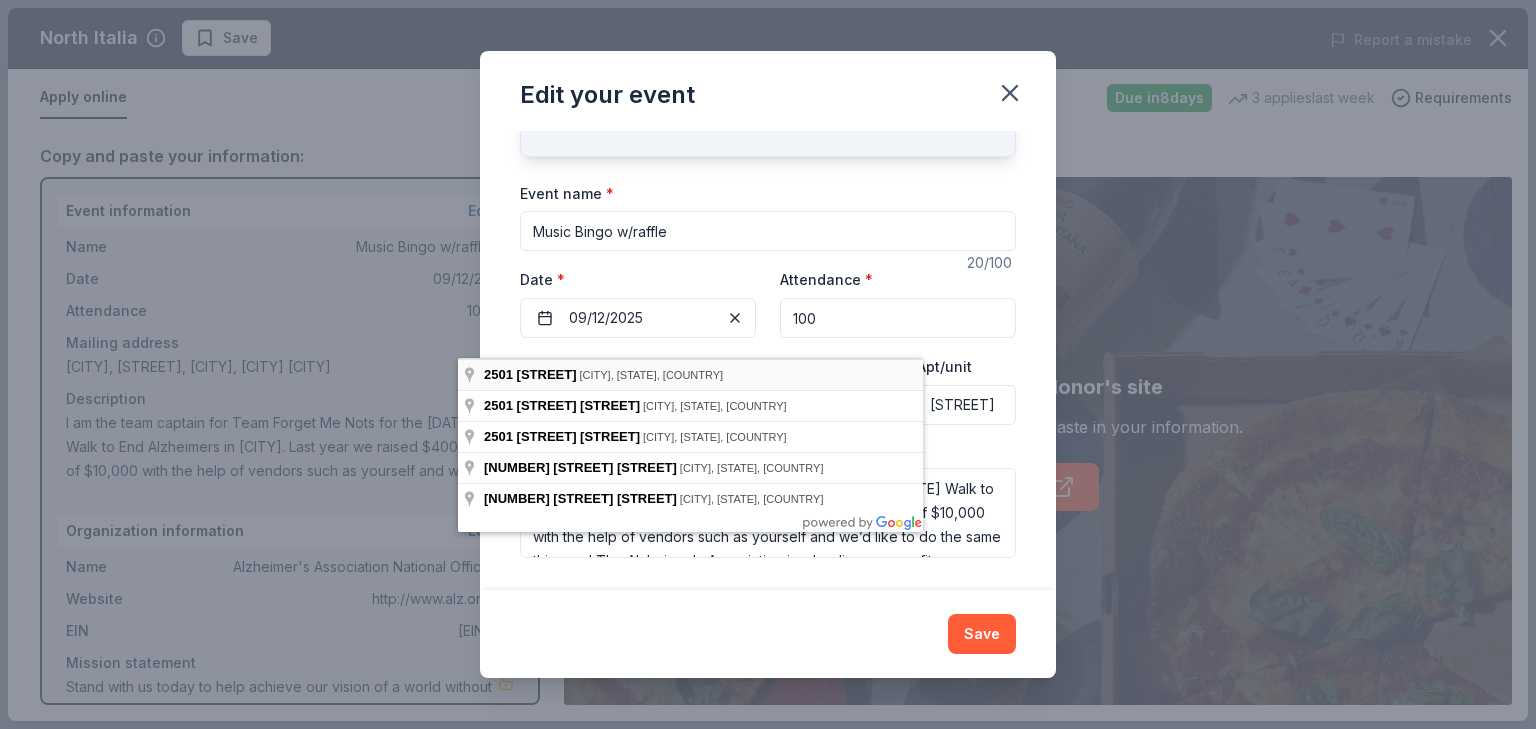 type on "[NUMBER] [STREET], [CITY], [STATE], [POSTAL_CODE]" 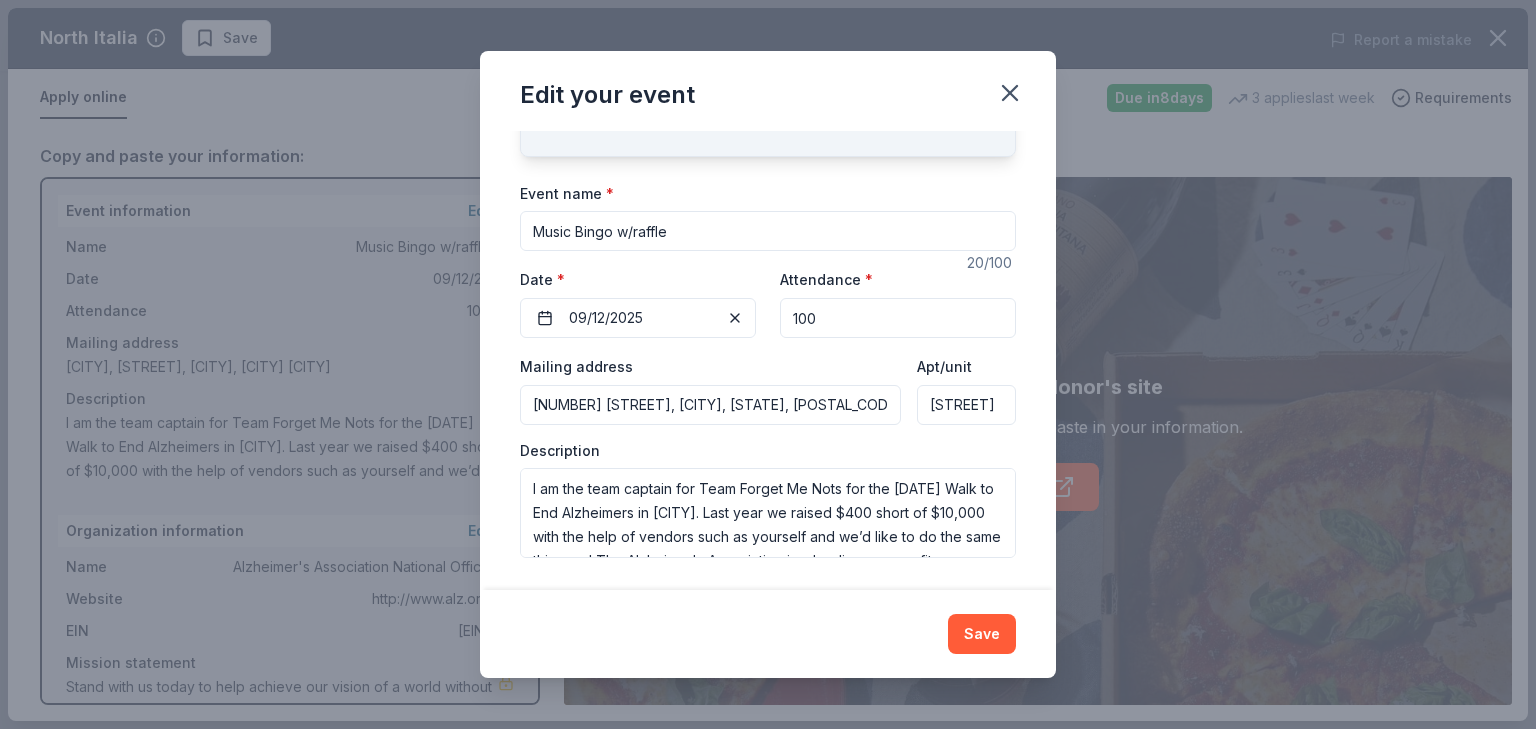 click on "[STREET]" at bounding box center (966, 405) 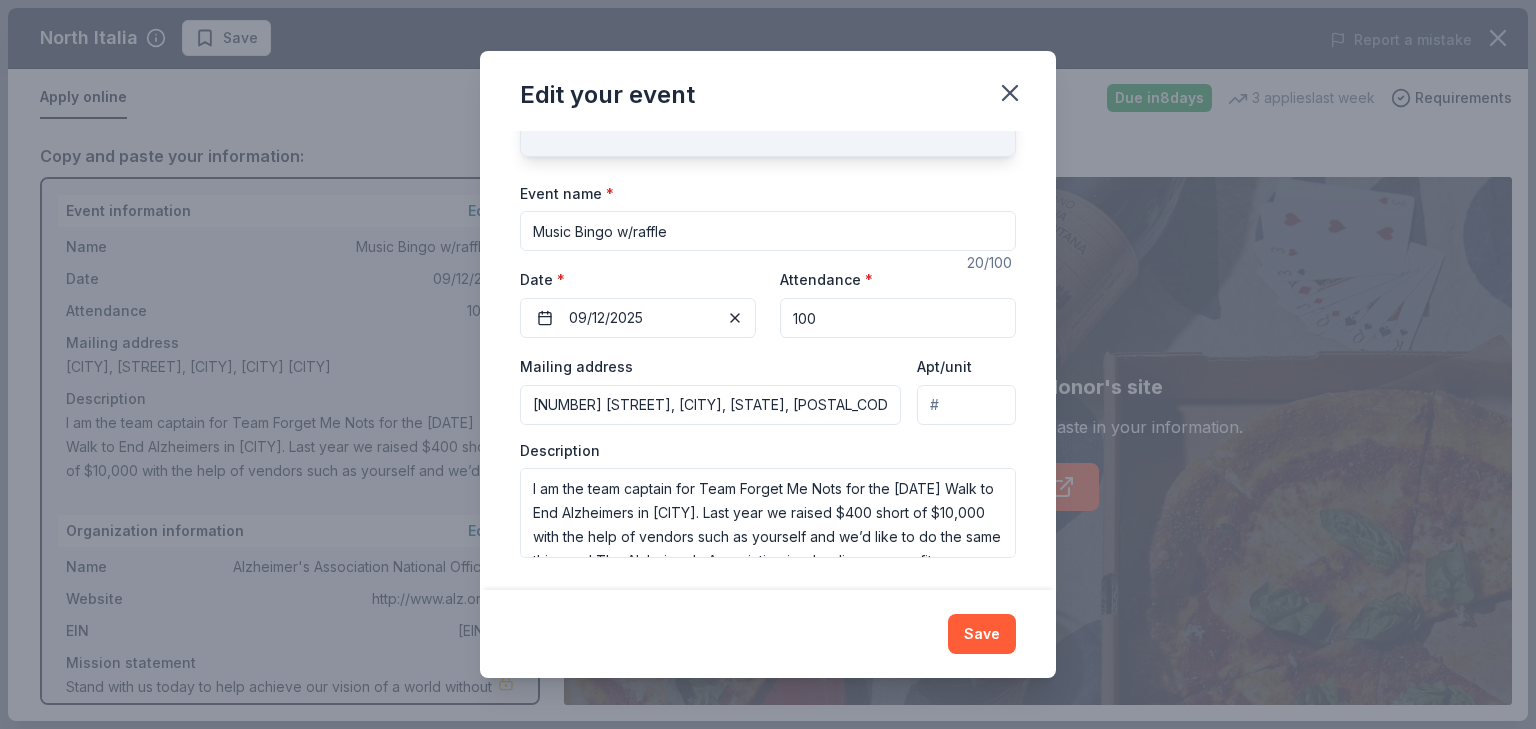 scroll, scrollTop: 0, scrollLeft: 0, axis: both 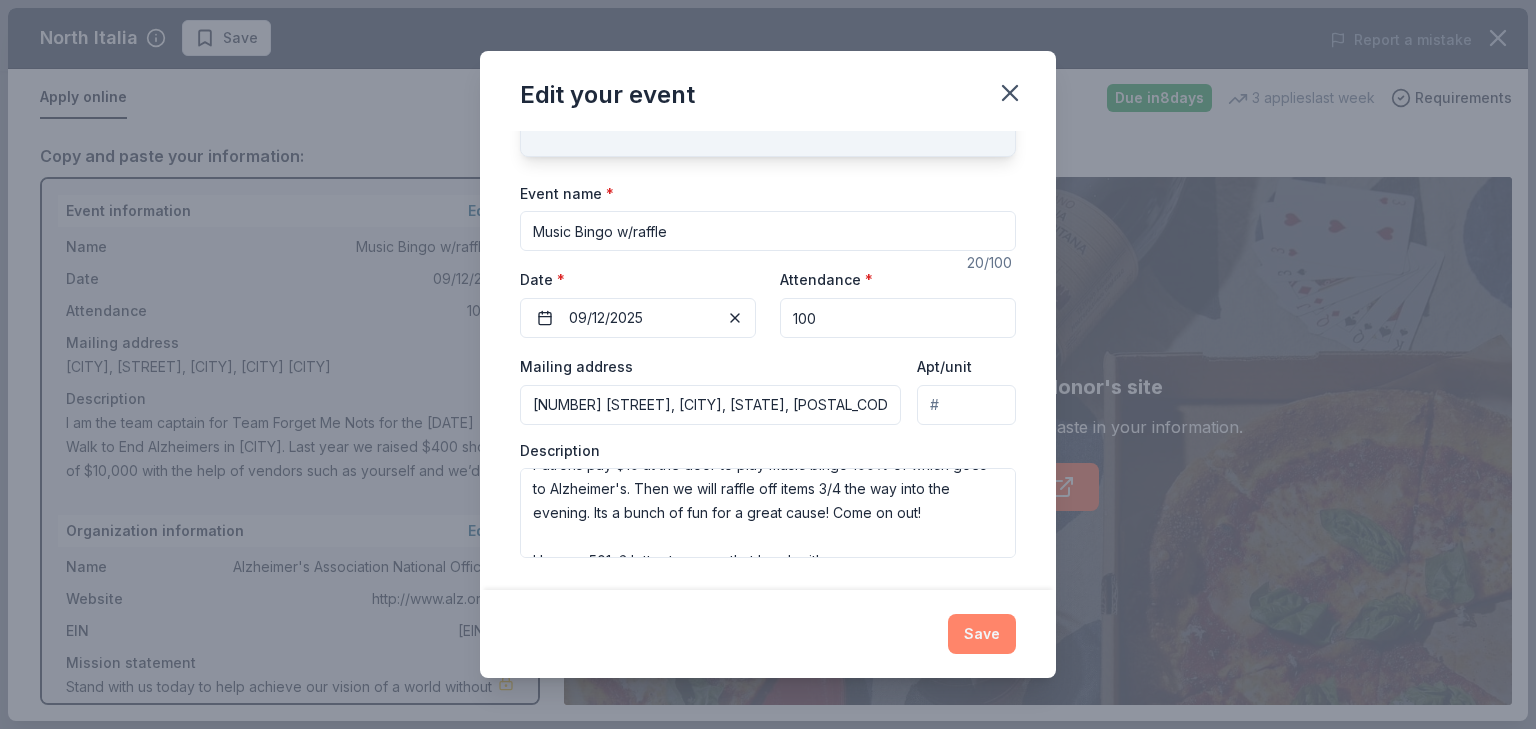 type 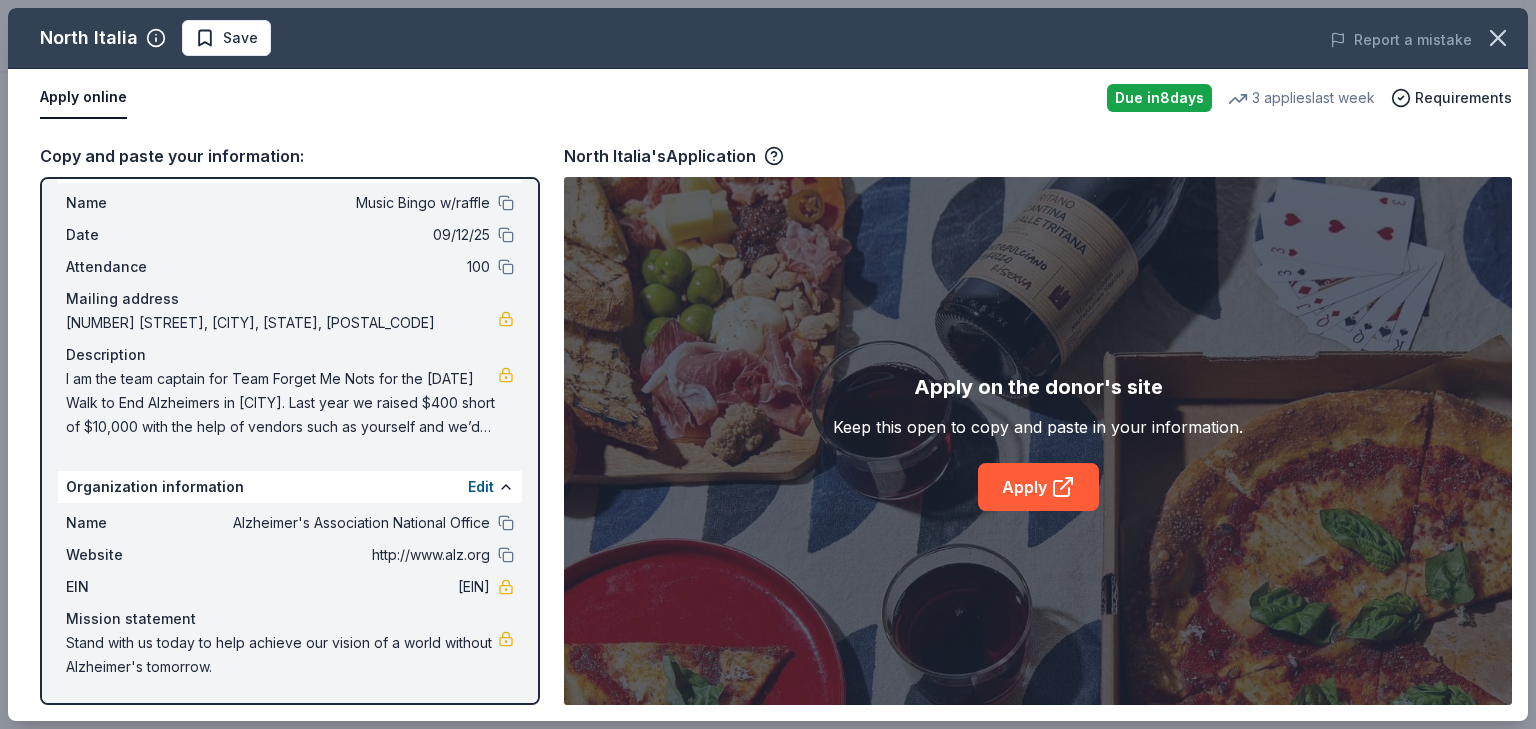 scroll, scrollTop: 234, scrollLeft: 0, axis: vertical 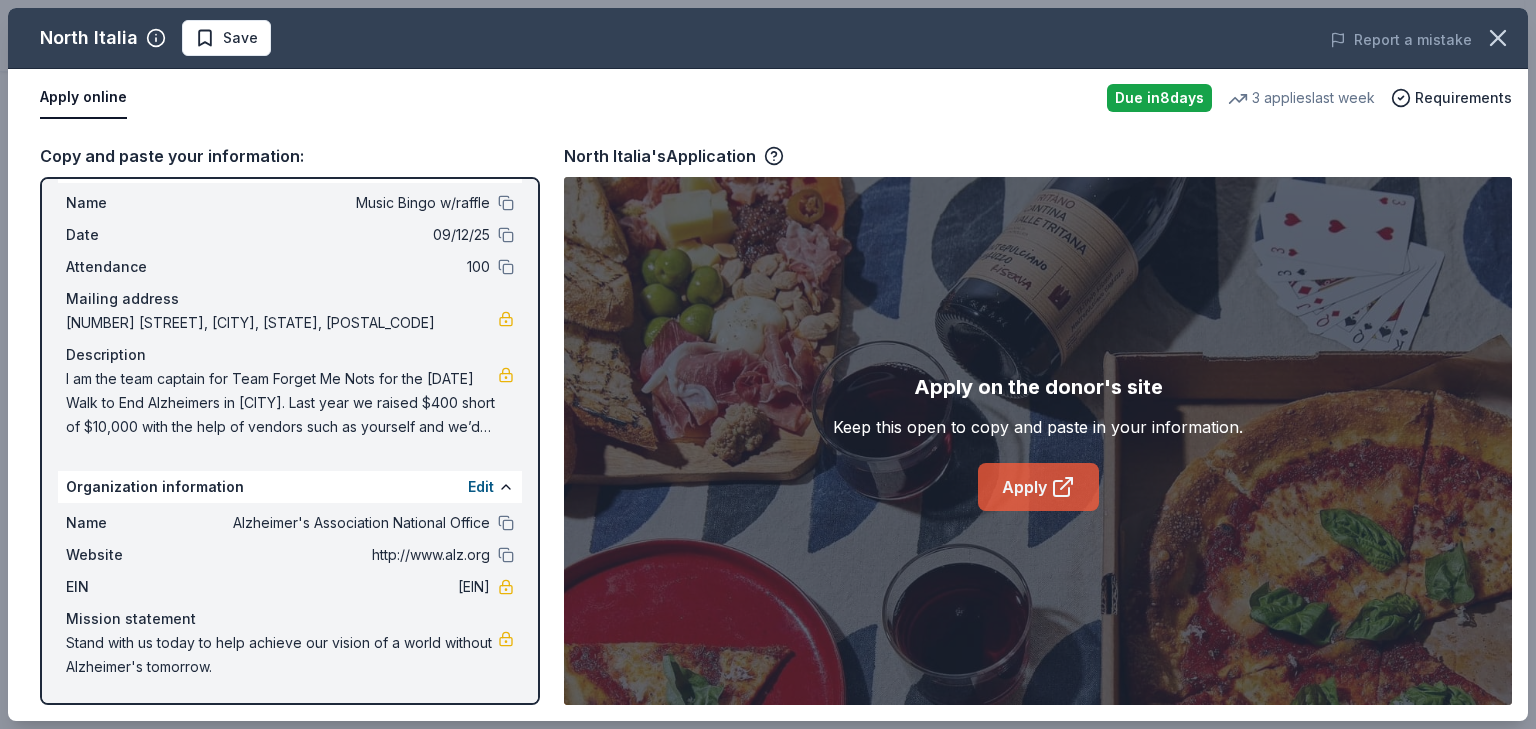 click on "Apply" at bounding box center (1038, 487) 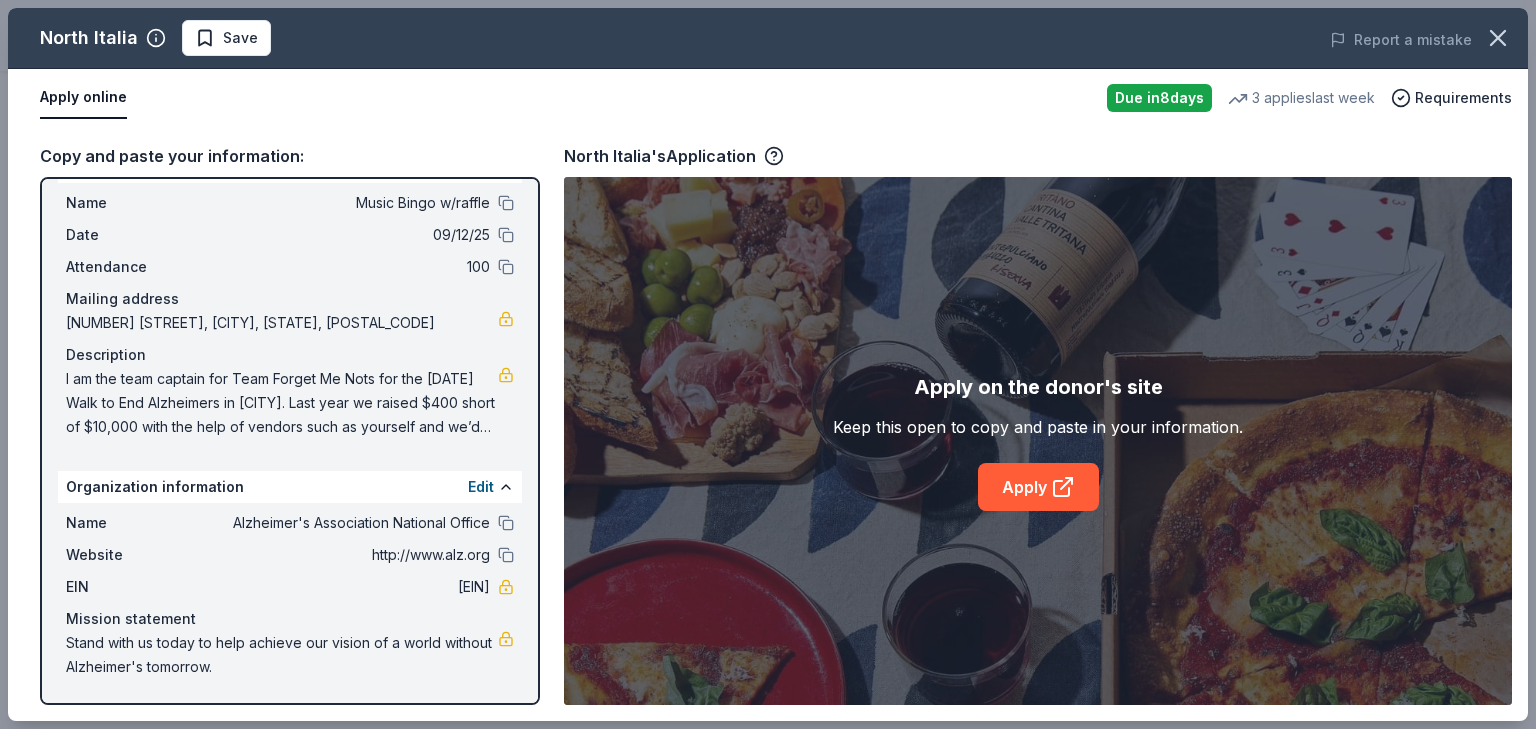 scroll, scrollTop: 0, scrollLeft: 0, axis: both 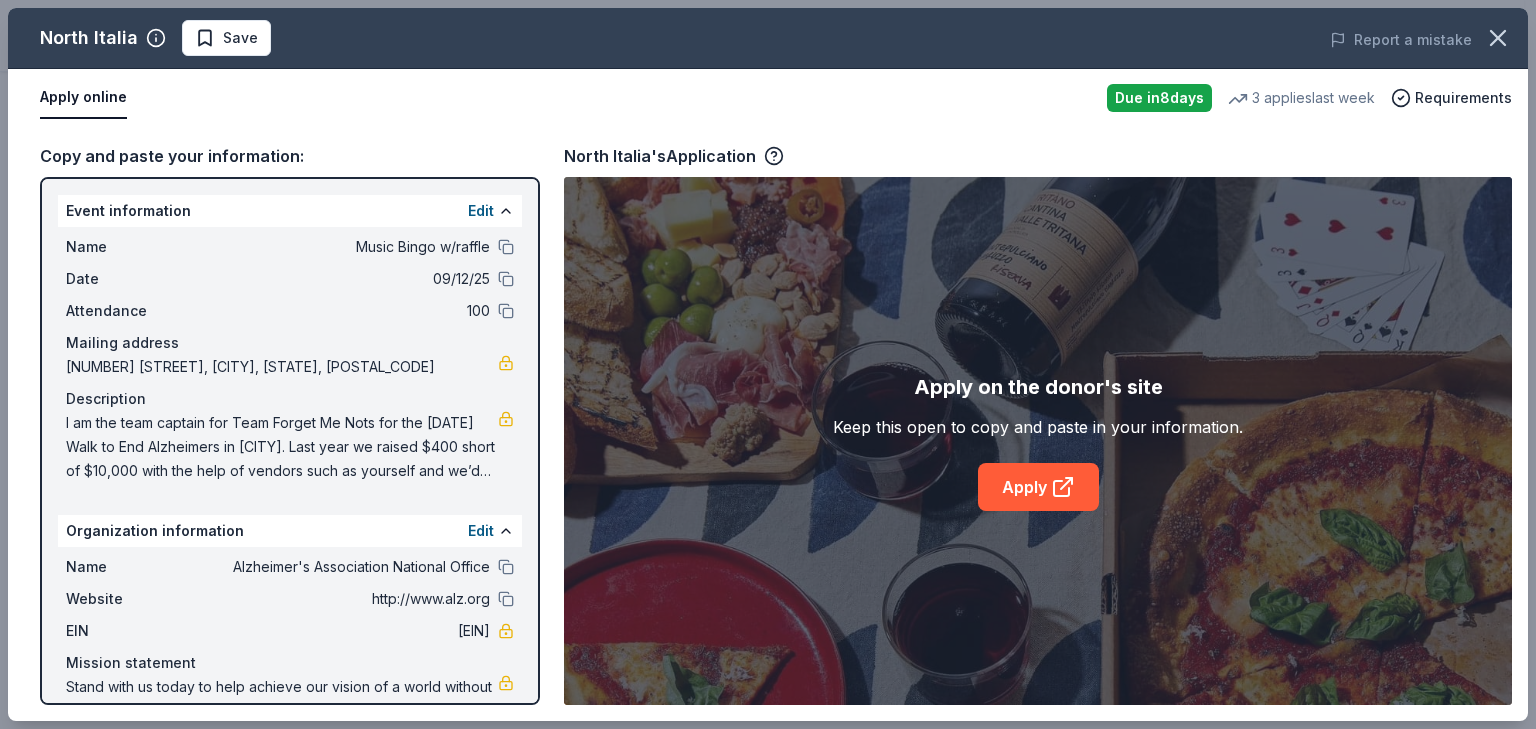 click on "Apply on the donor's site Keep this open to copy and paste in your information. Apply" at bounding box center [1038, 441] 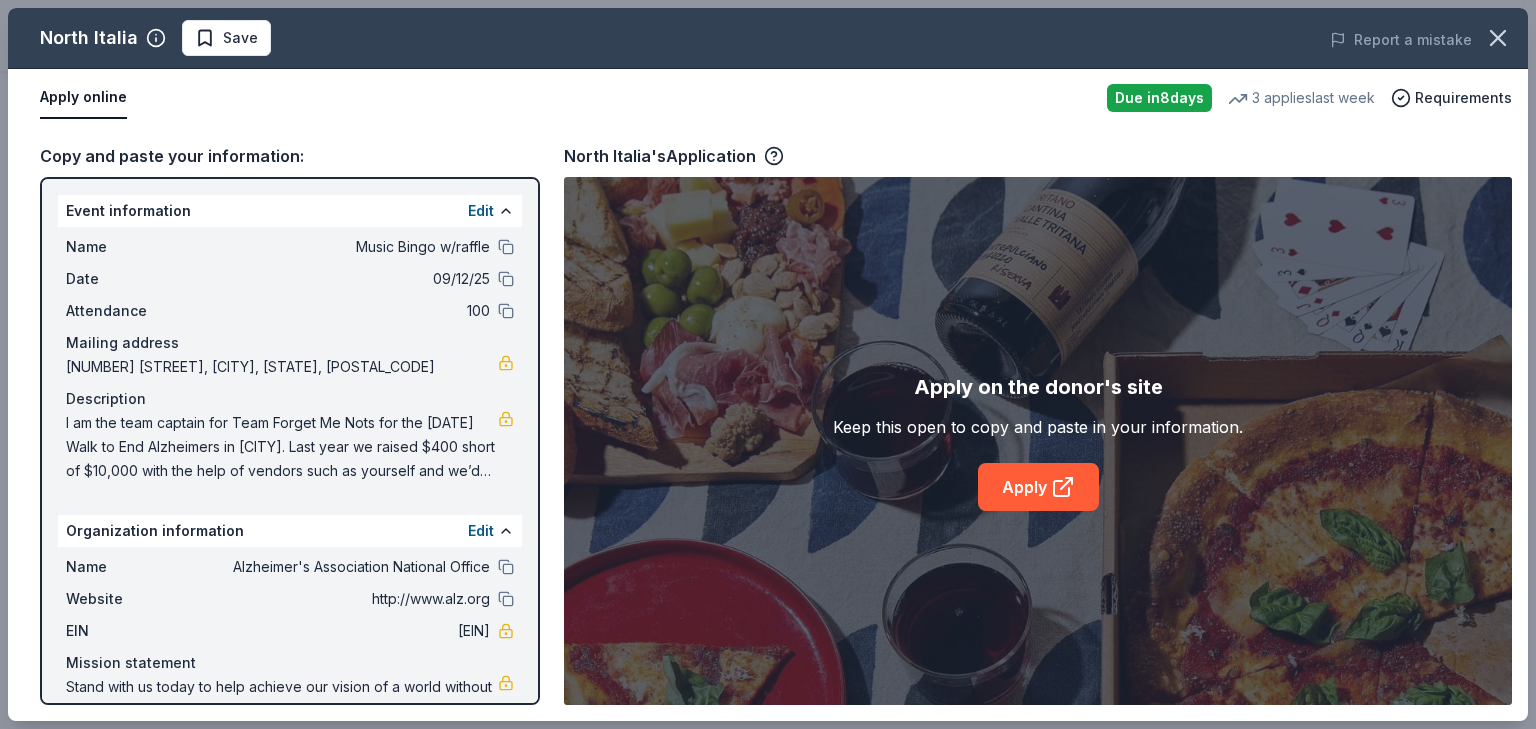 drag, startPoint x: 842, startPoint y: 193, endPoint x: 863, endPoint y: 216, distance: 31.144823 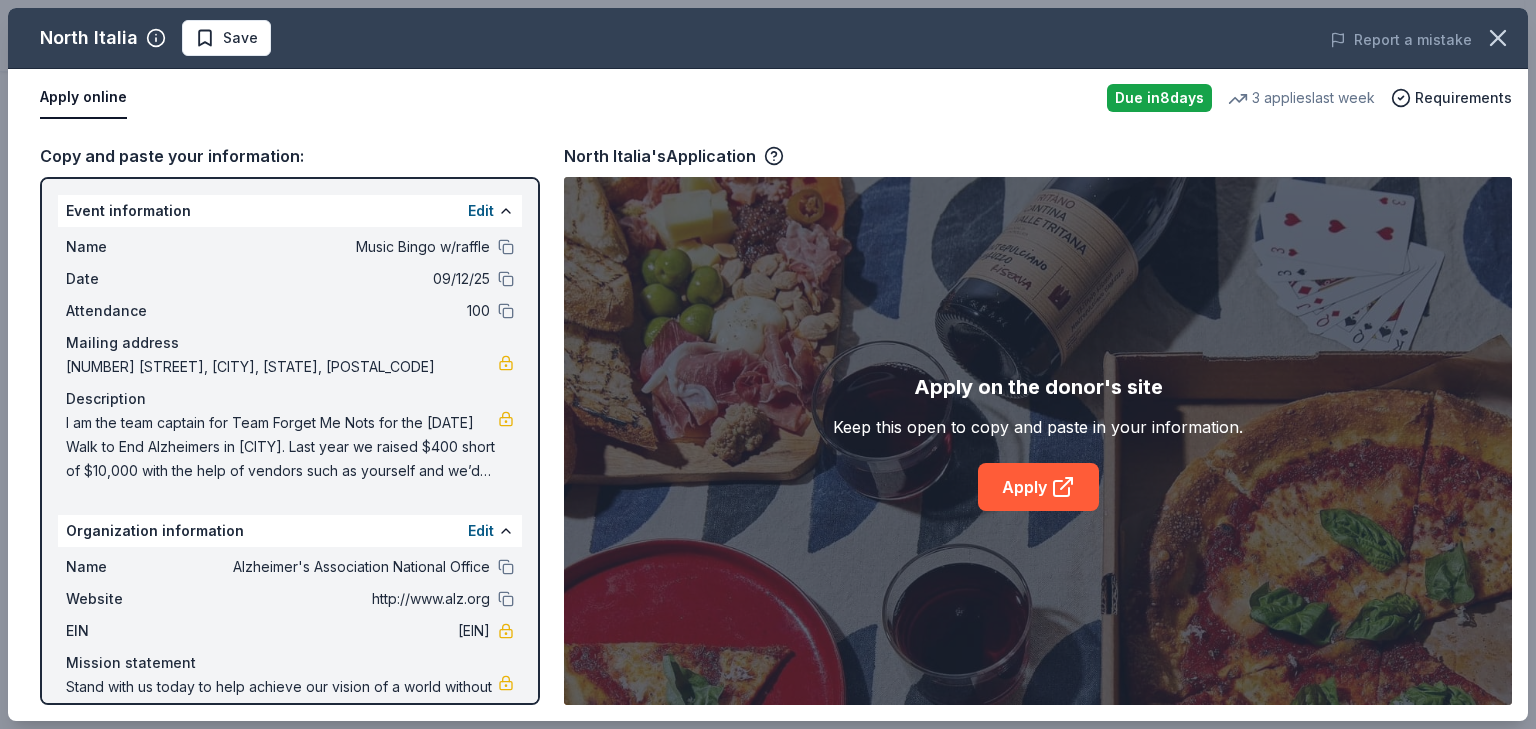 click on "[NUMBER] [STREET], [CITY], [STATE], [POSTAL_CODE]" at bounding box center [768, 424] 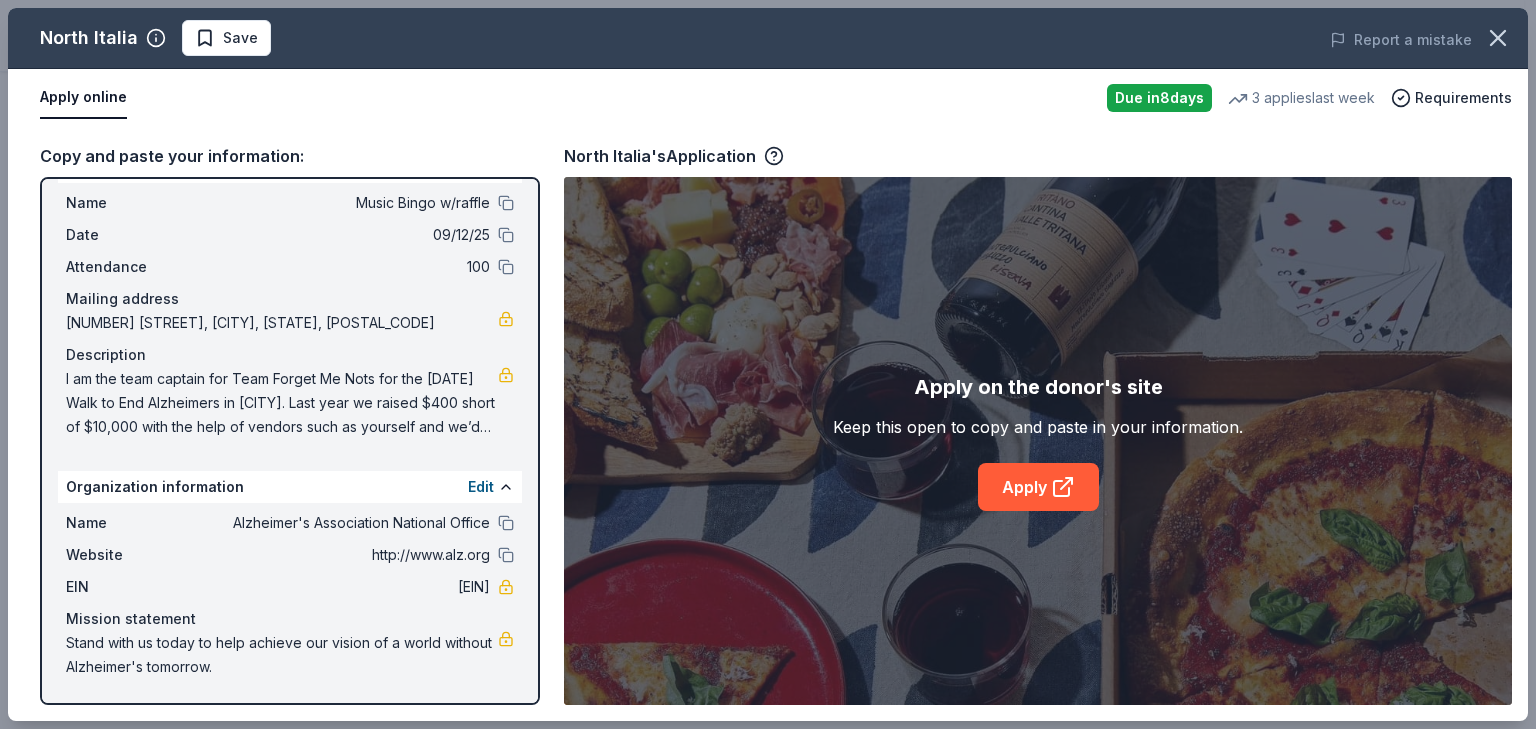 scroll, scrollTop: 0, scrollLeft: 0, axis: both 